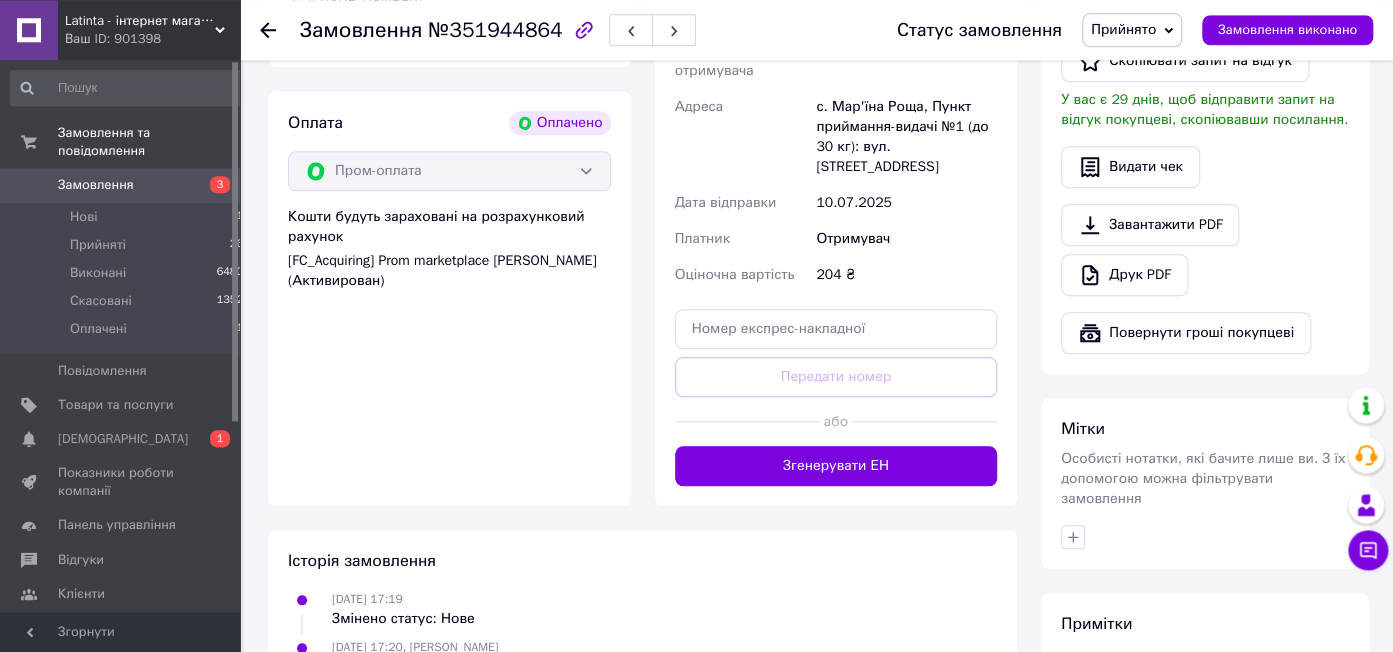 scroll, scrollTop: 658, scrollLeft: 0, axis: vertical 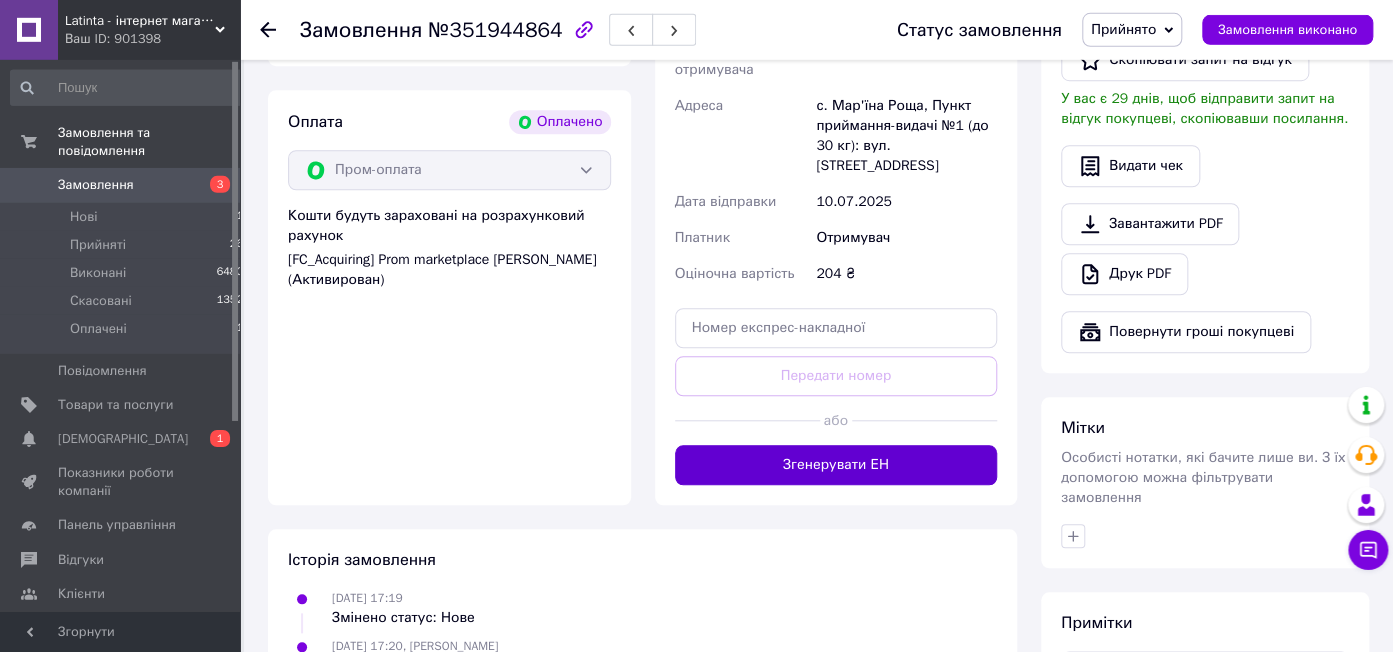 click on "Згенерувати ЕН" at bounding box center [836, 465] 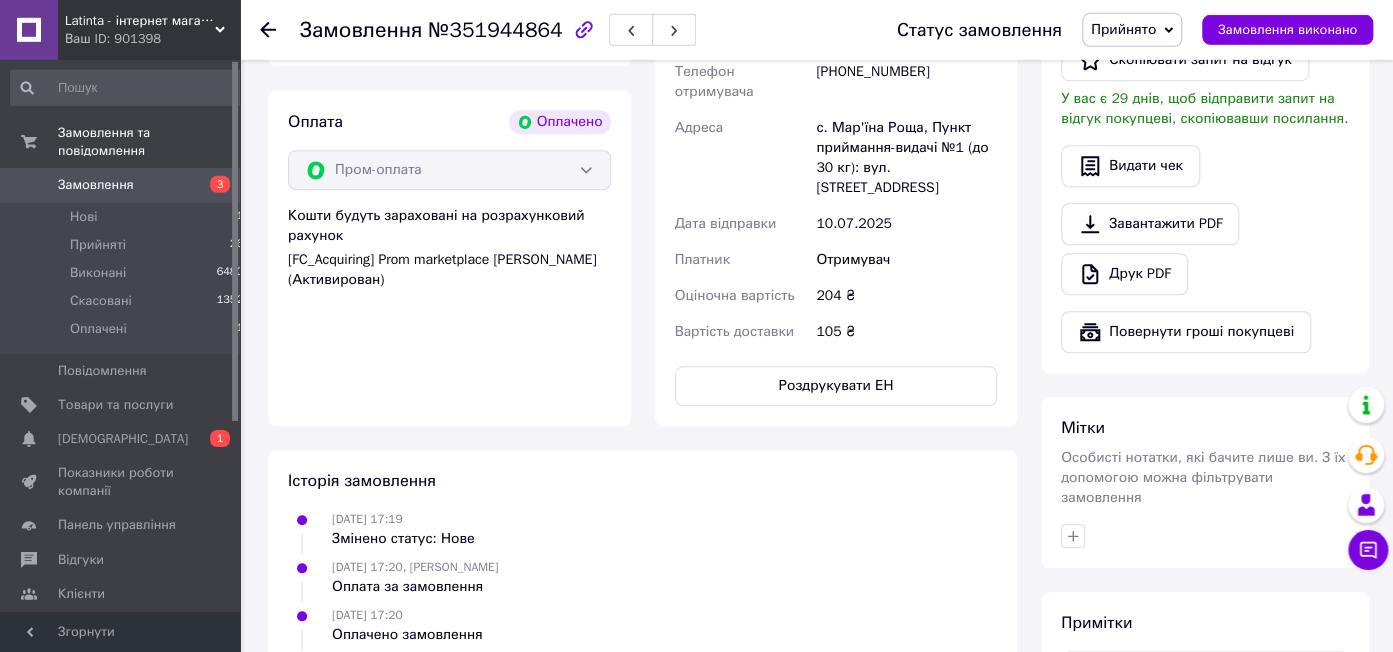 scroll, scrollTop: 258, scrollLeft: 0, axis: vertical 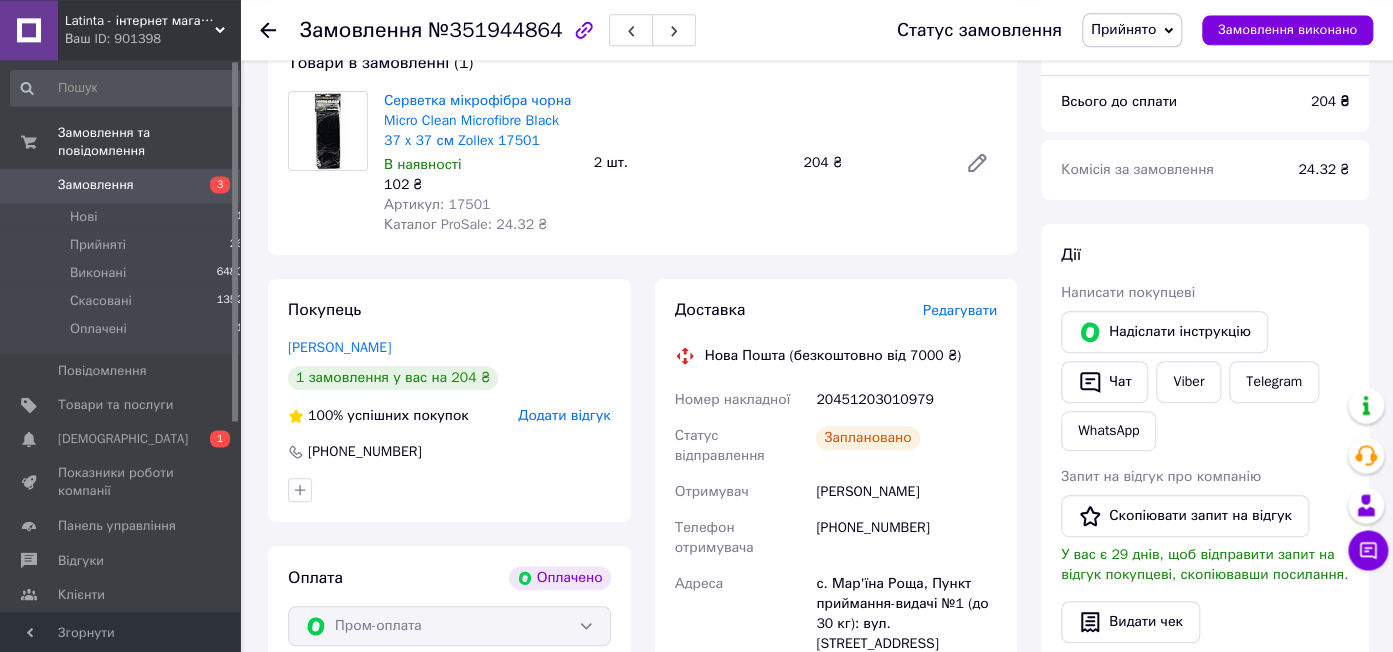 click on "Артикул: 17501" at bounding box center [437, 204] 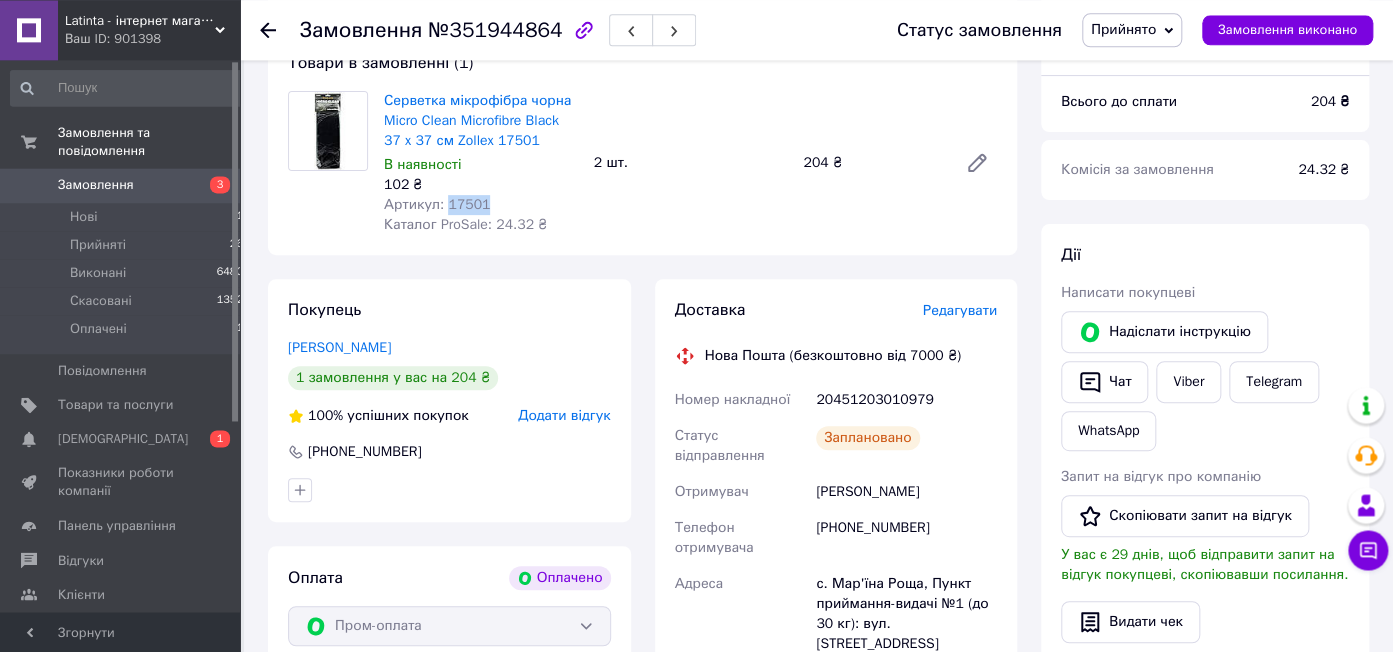 click on "Артикул: 17501" at bounding box center (437, 204) 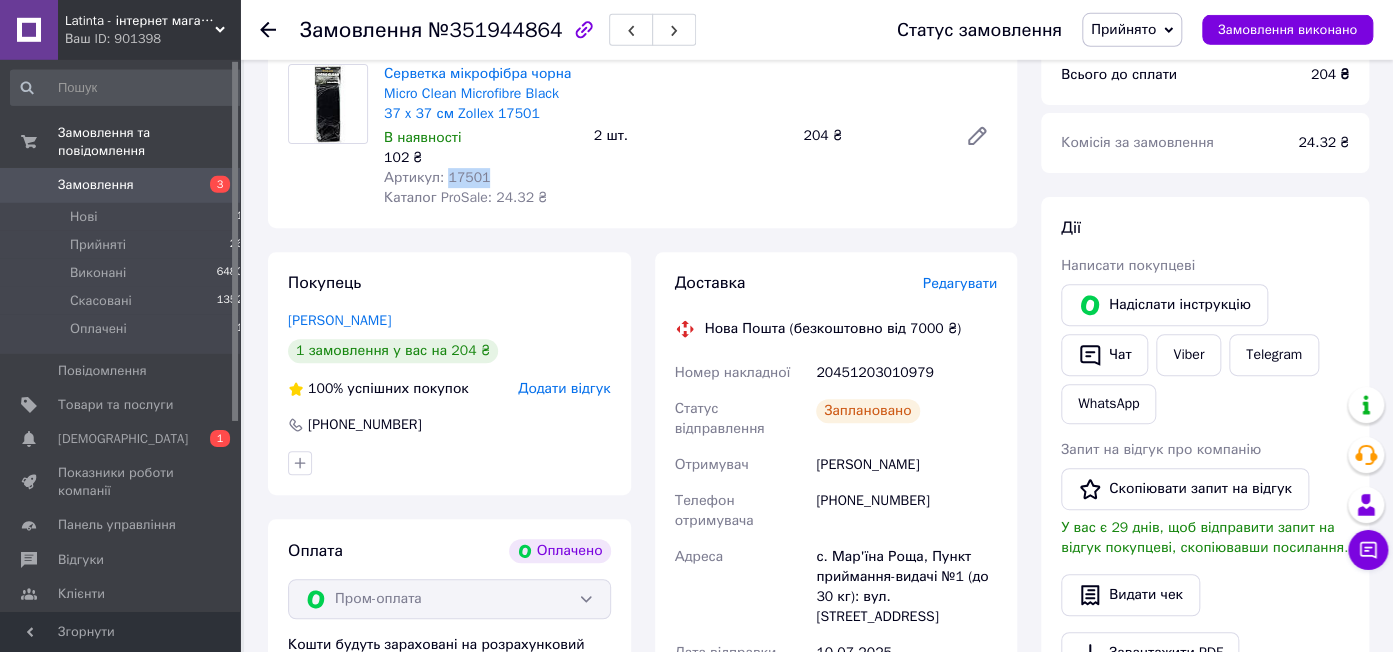scroll, scrollTop: 234, scrollLeft: 0, axis: vertical 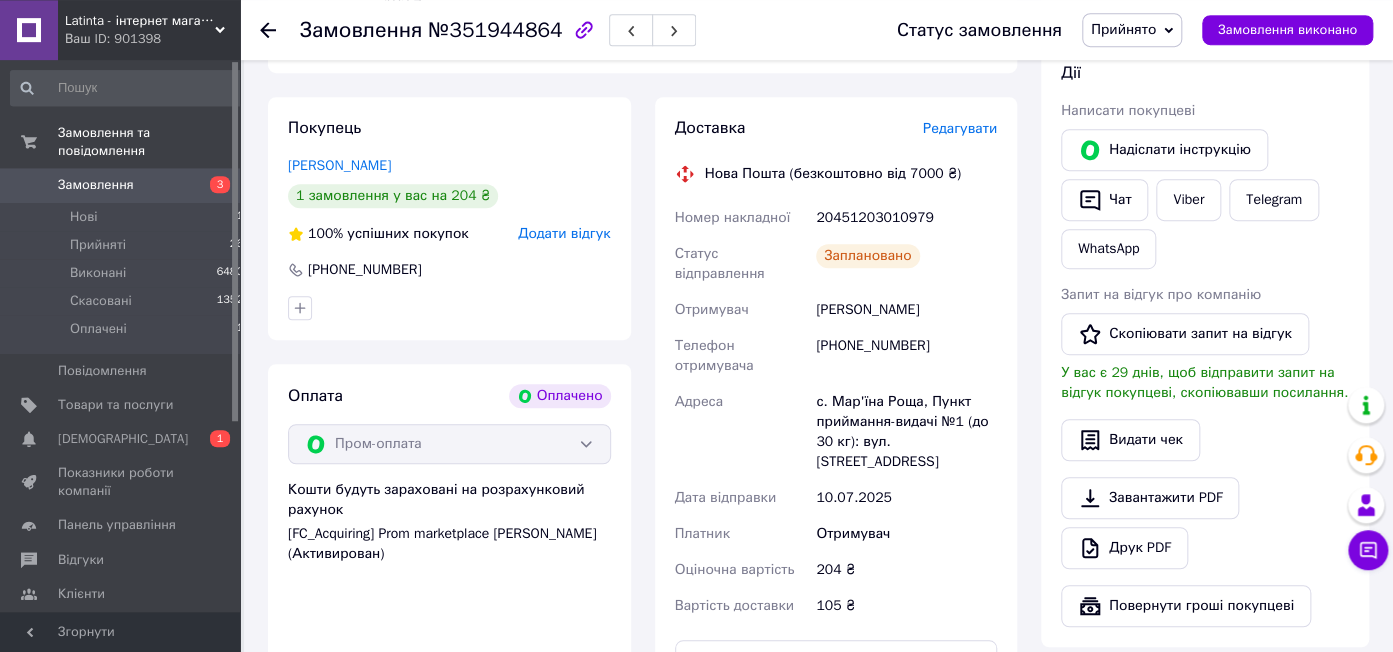 click on "Силка Дмитро" at bounding box center (906, 310) 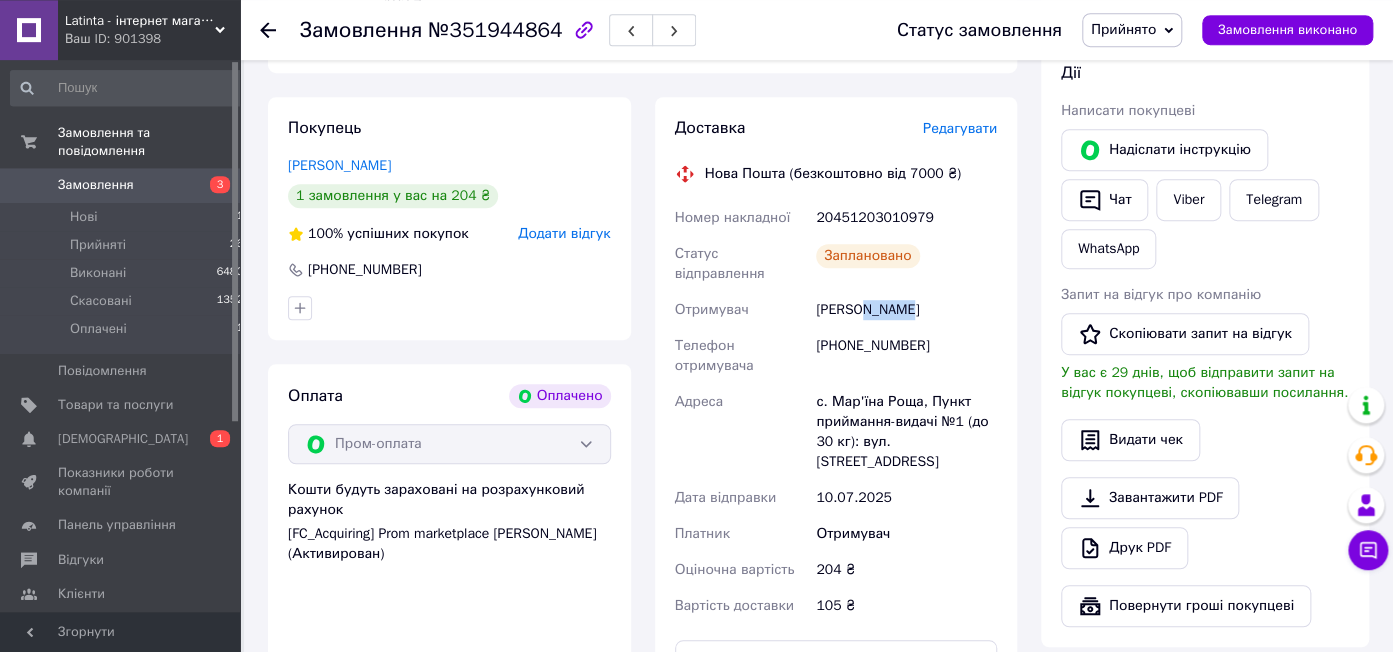 click on "Силка Дмитро" at bounding box center (906, 310) 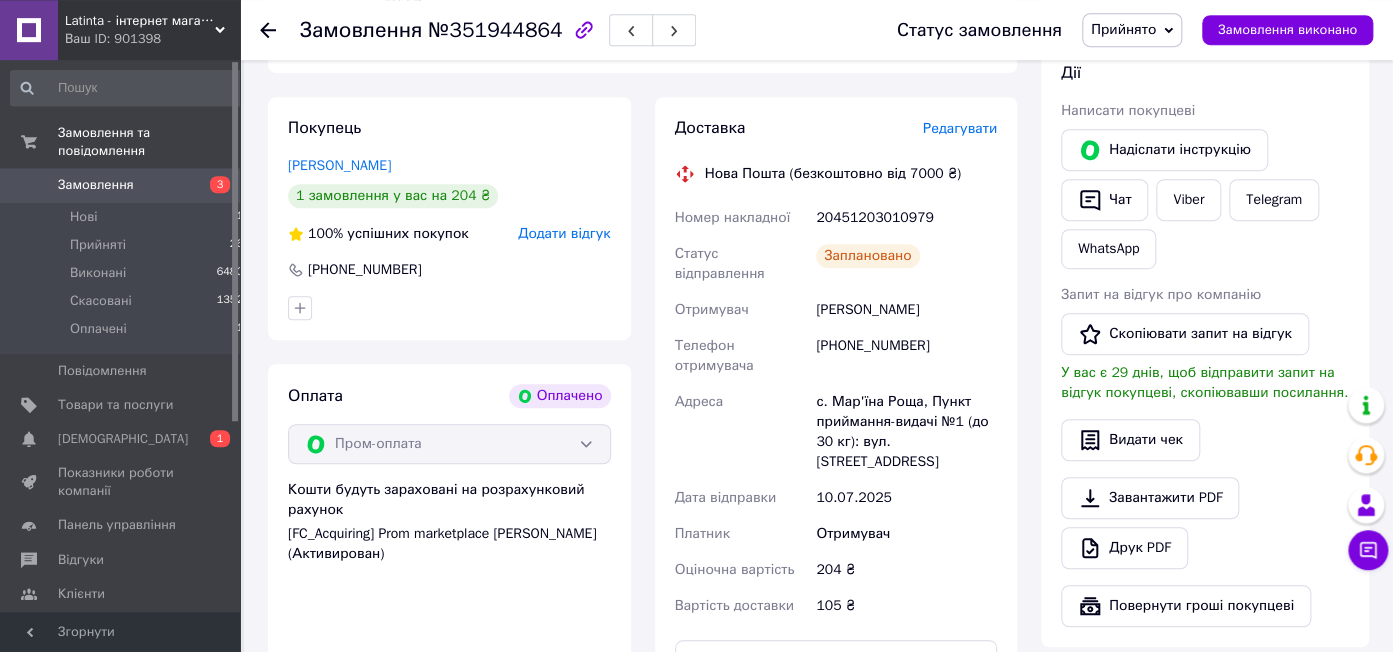 click on "Силка Дмитро" at bounding box center [906, 310] 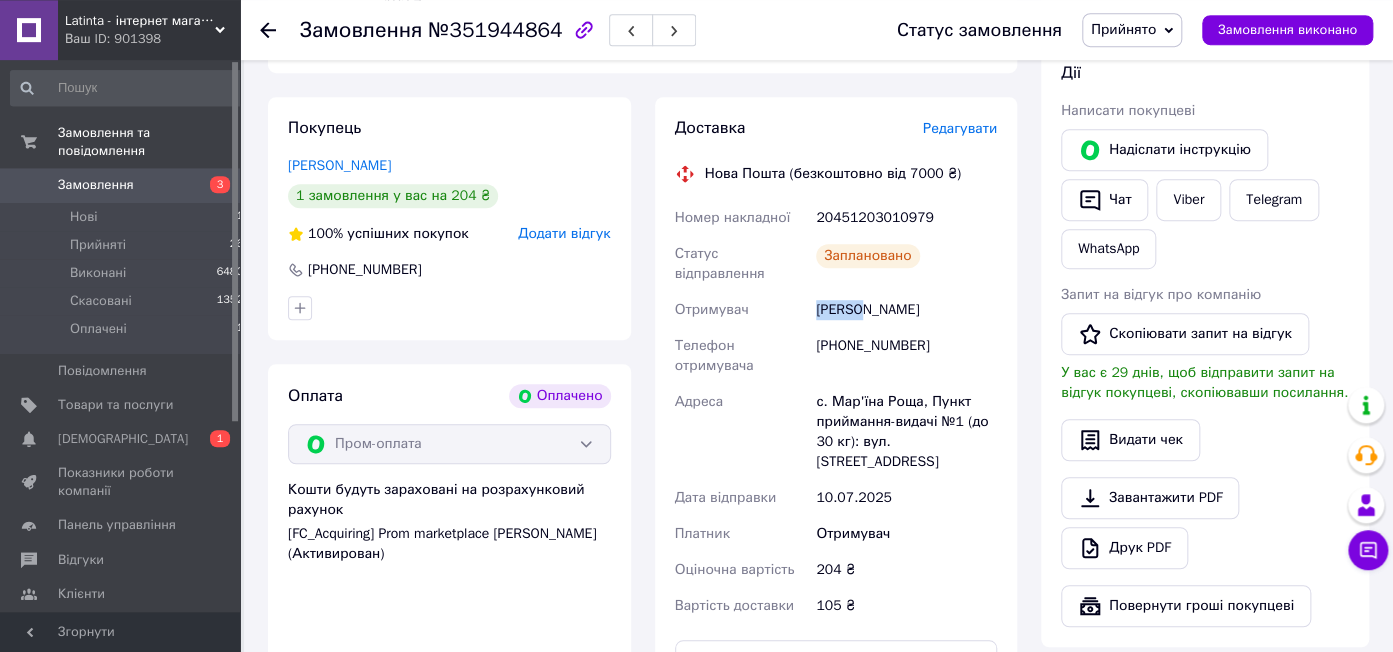 click on "Силка Дмитро" at bounding box center [906, 310] 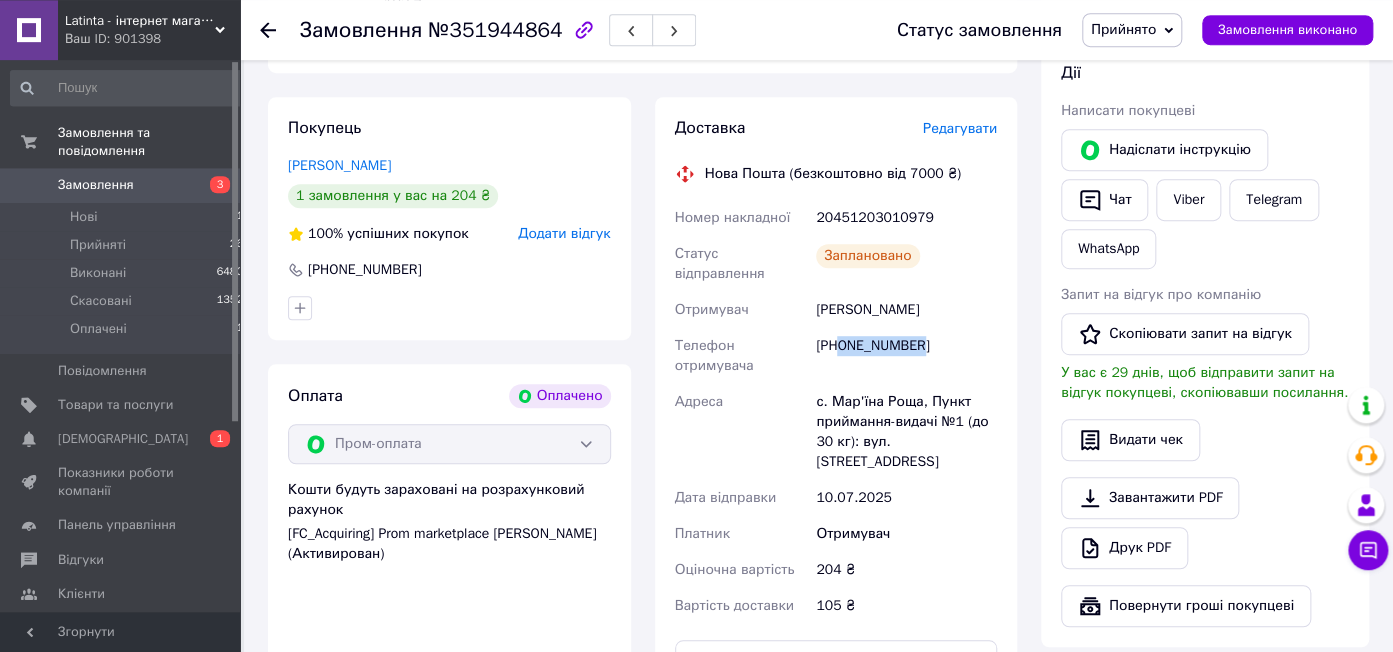 drag, startPoint x: 951, startPoint y: 327, endPoint x: 840, endPoint y: 333, distance: 111.16204 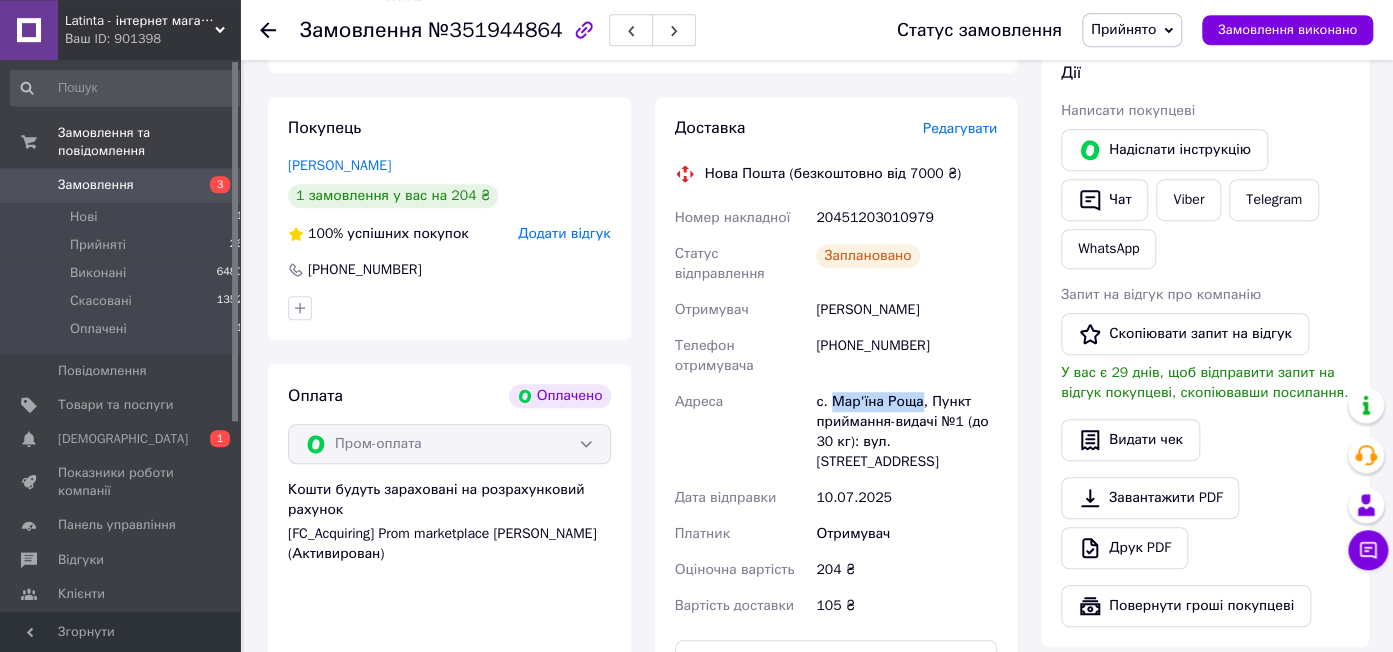 drag, startPoint x: 915, startPoint y: 388, endPoint x: 829, endPoint y: 395, distance: 86.28442 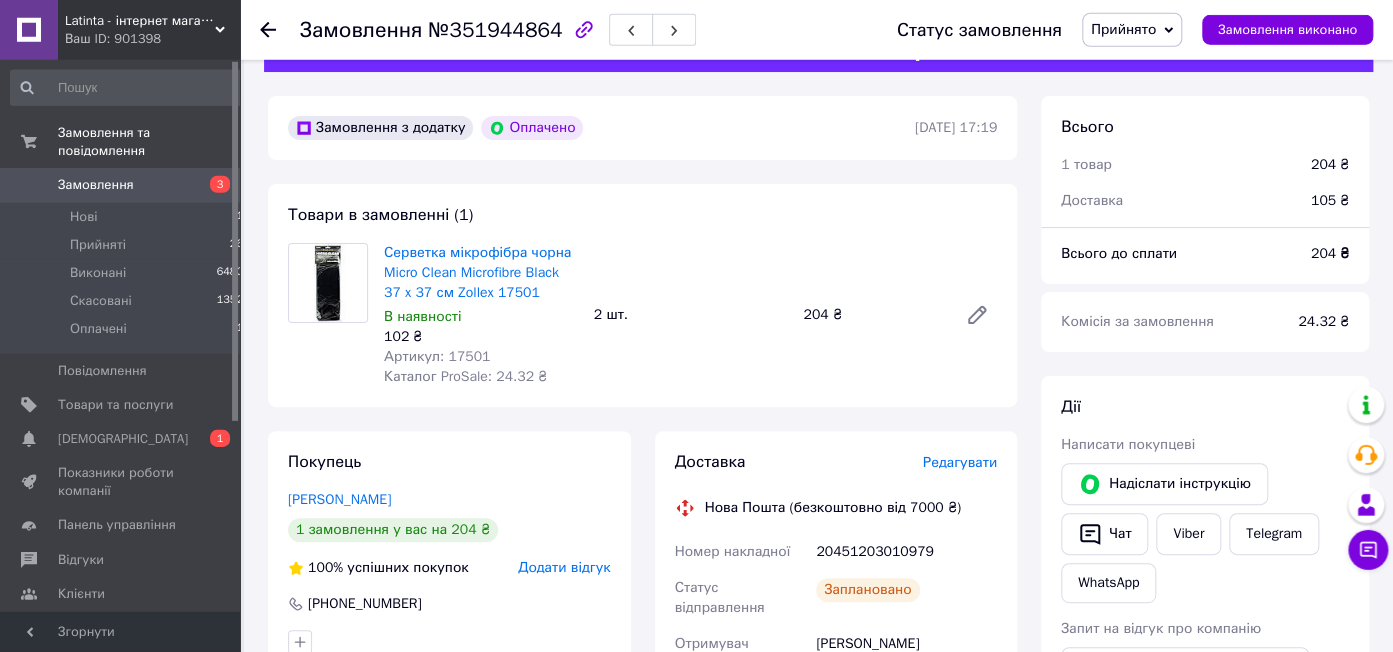 scroll, scrollTop: 42, scrollLeft: 0, axis: vertical 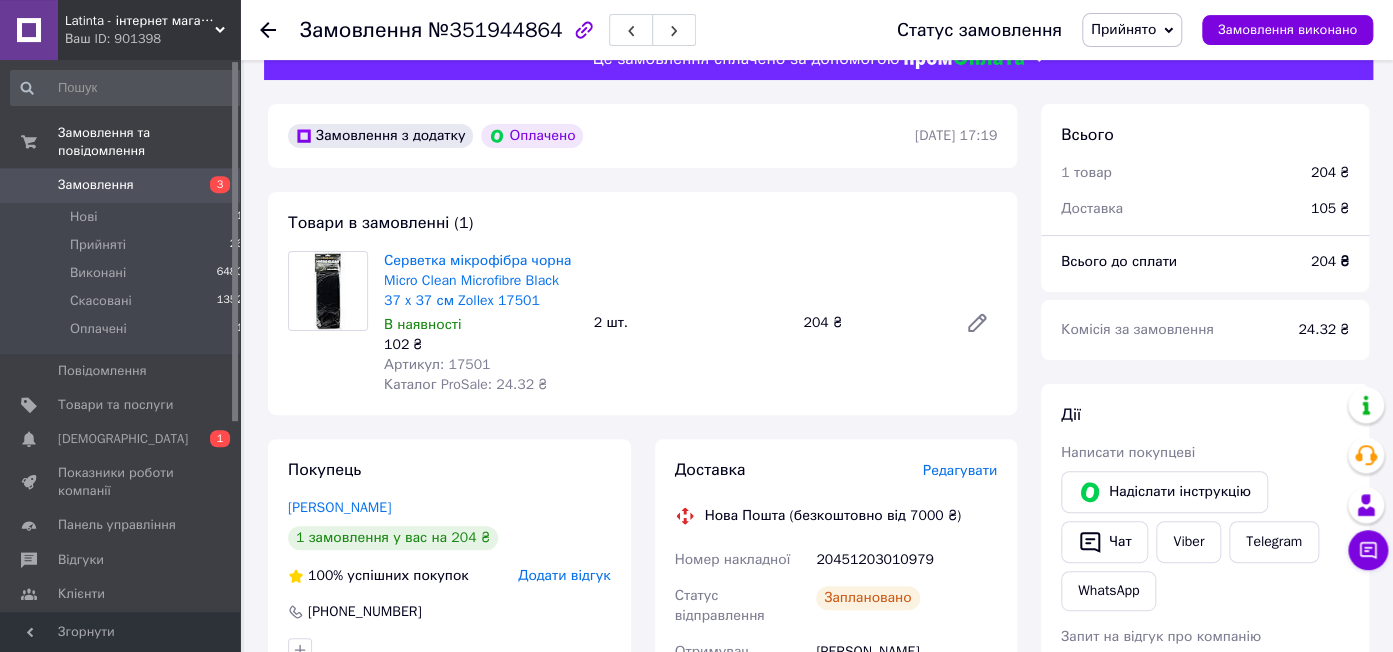 click on "20451203010979" at bounding box center (906, 560) 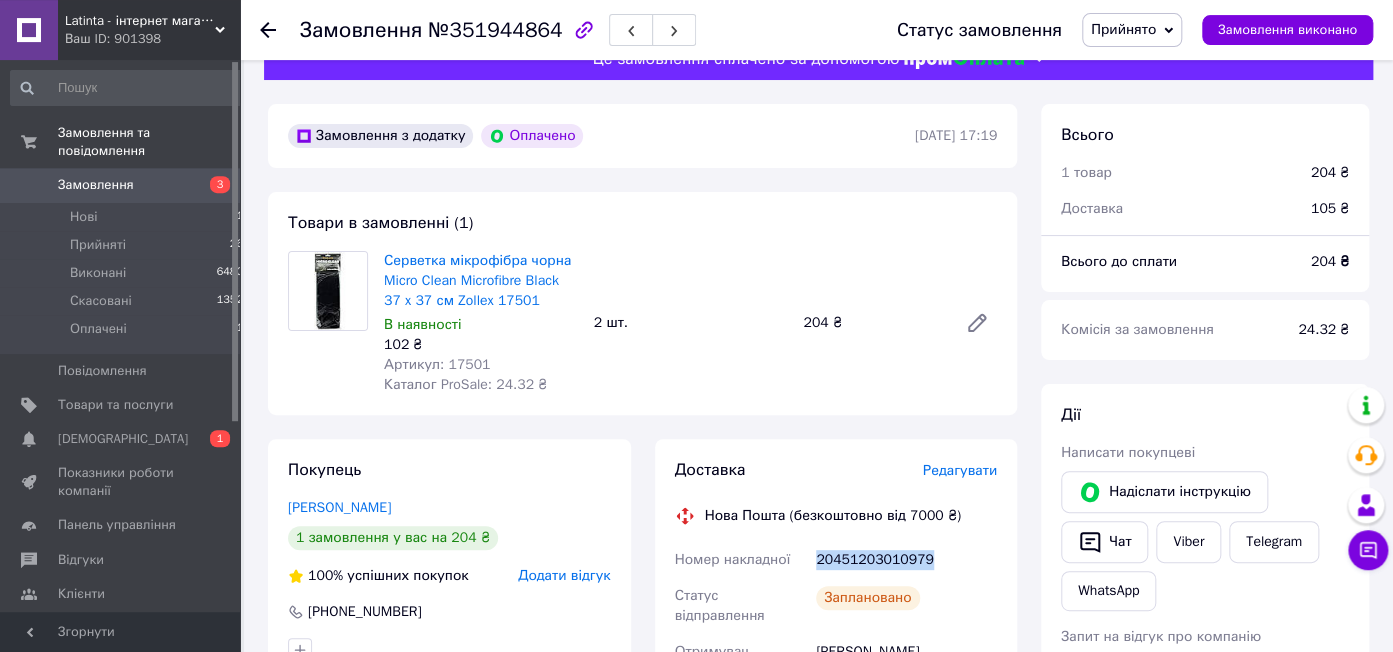 click on "20451203010979" at bounding box center (906, 560) 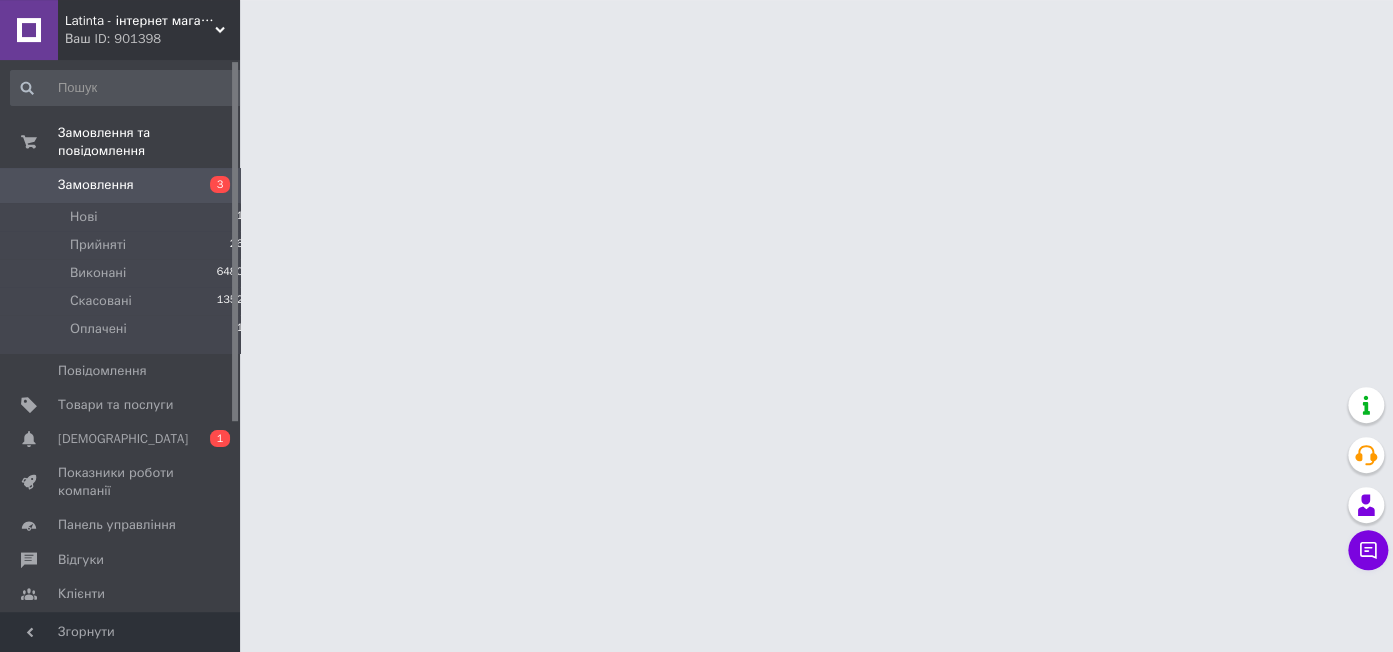 scroll, scrollTop: 0, scrollLeft: 0, axis: both 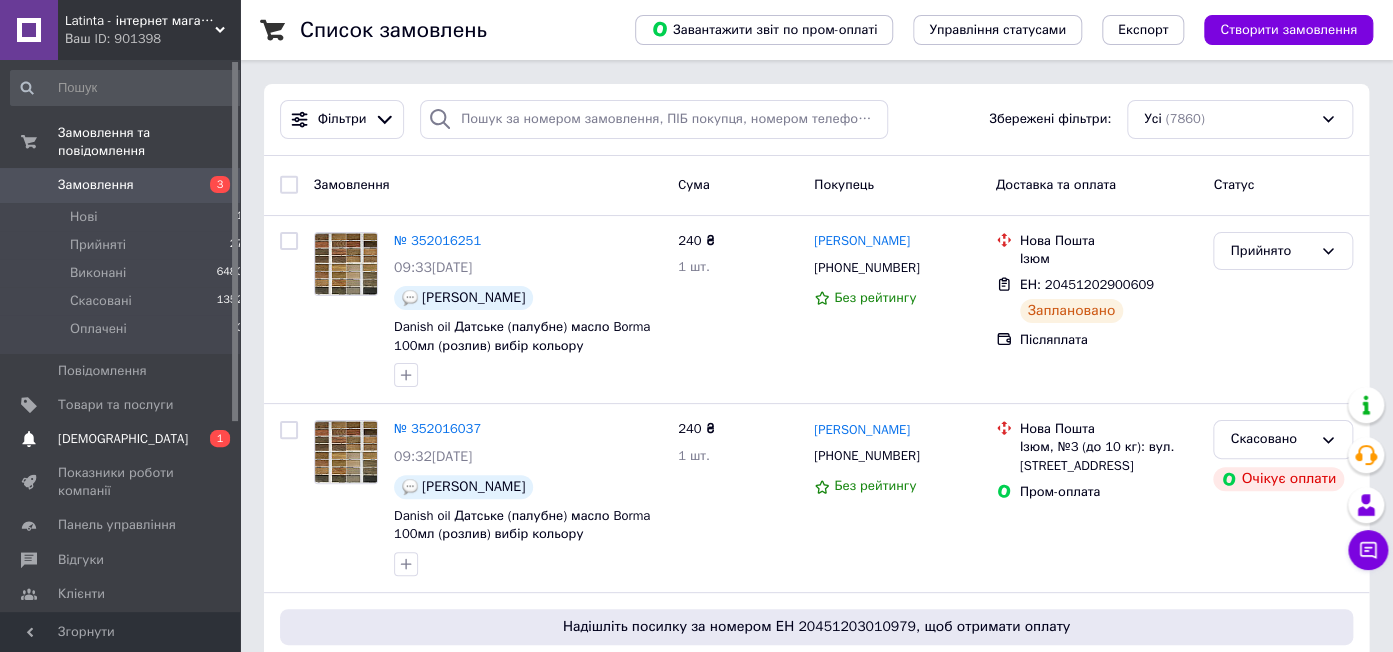 click on "Сповіщення 0 1" at bounding box center [127, 439] 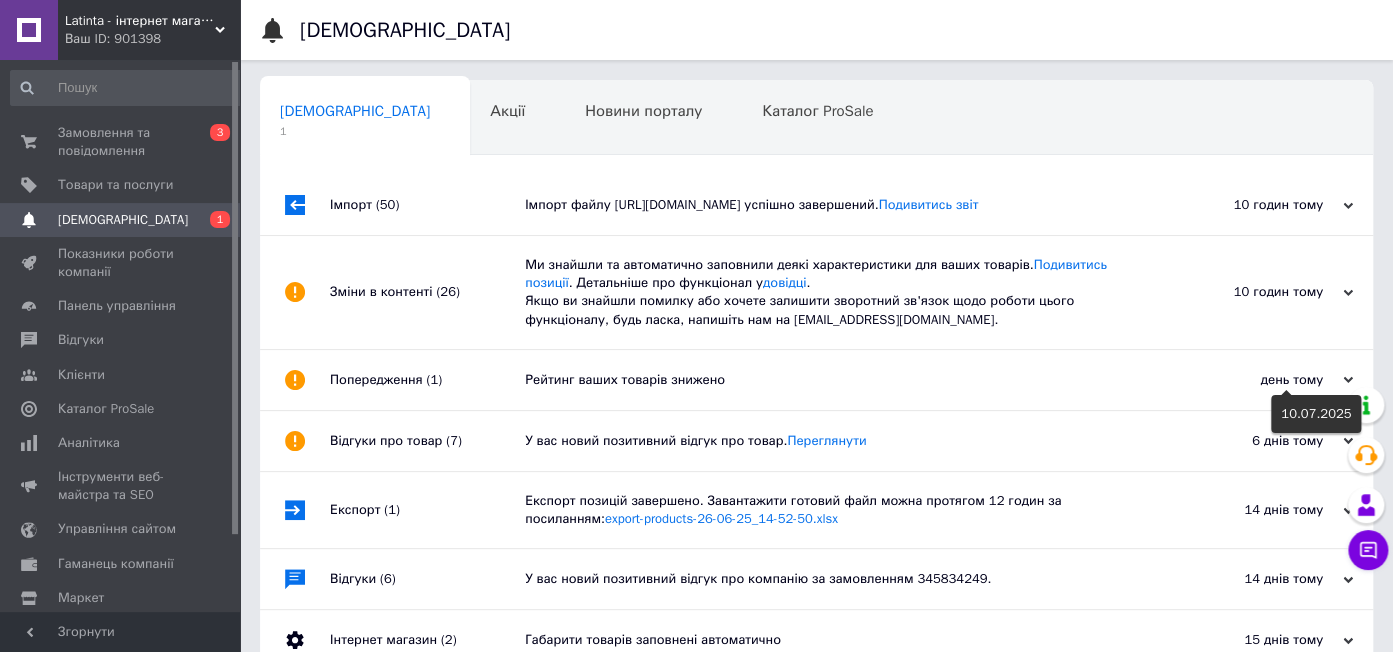 click on "10 годин тому" at bounding box center (1253, 292) 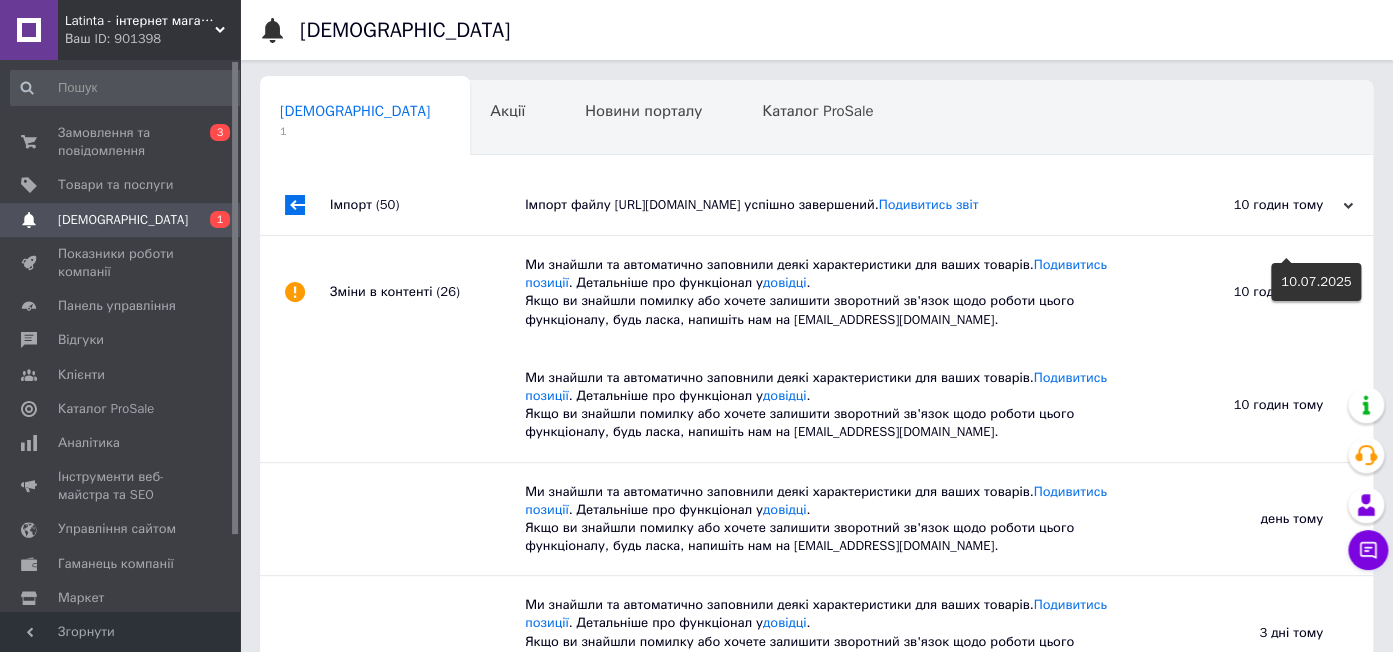 click on "10 годин тому" at bounding box center [1253, 205] 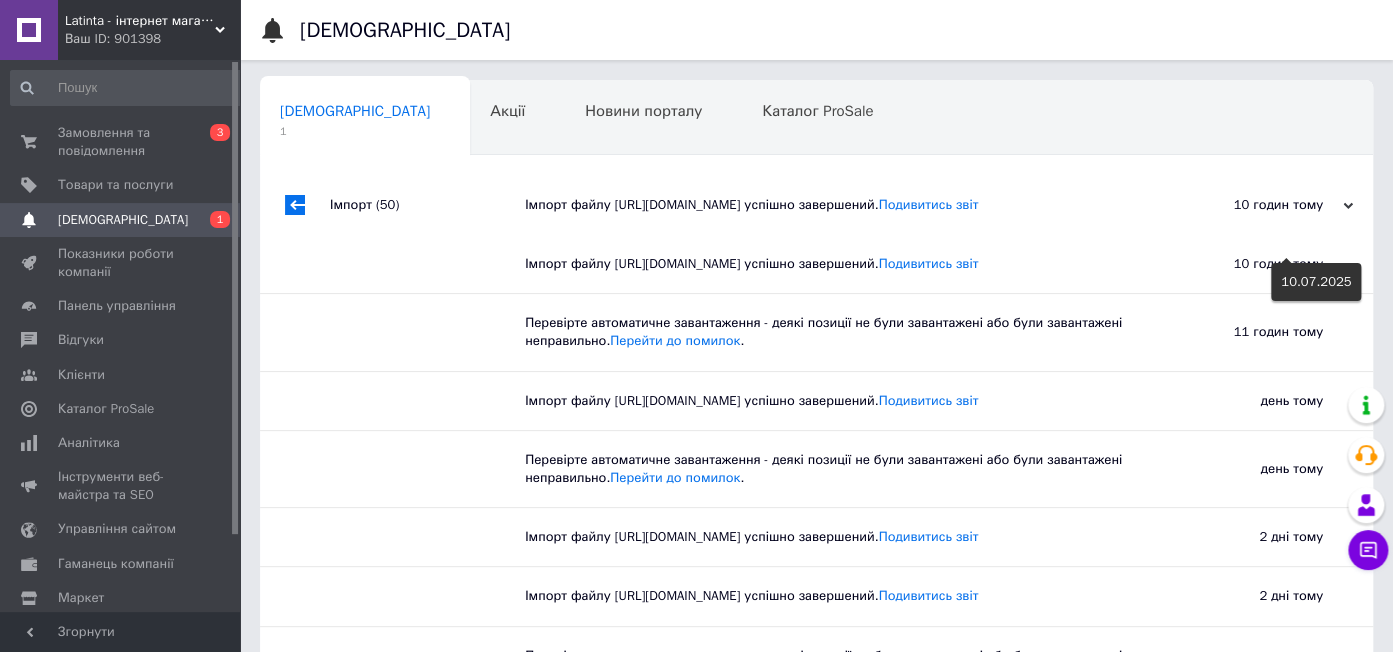 click on "10 годин тому" at bounding box center [1253, 205] 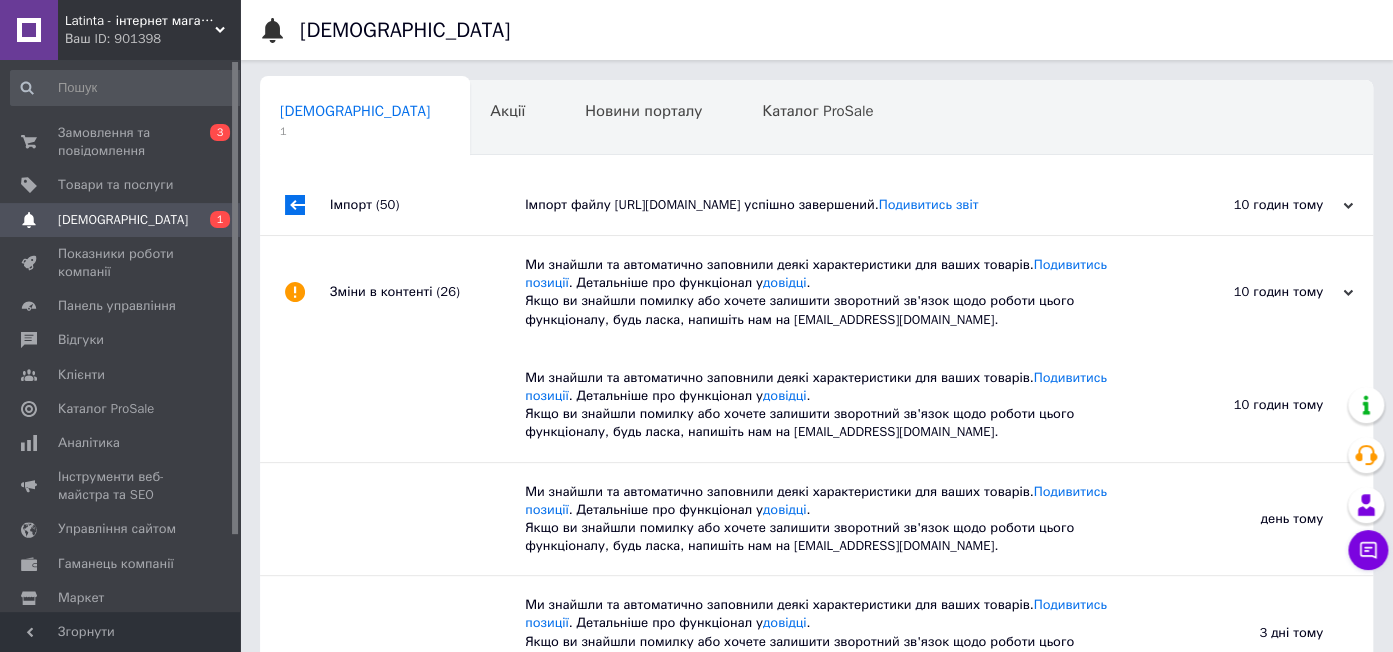 click on "10 годин тому" at bounding box center [1253, 292] 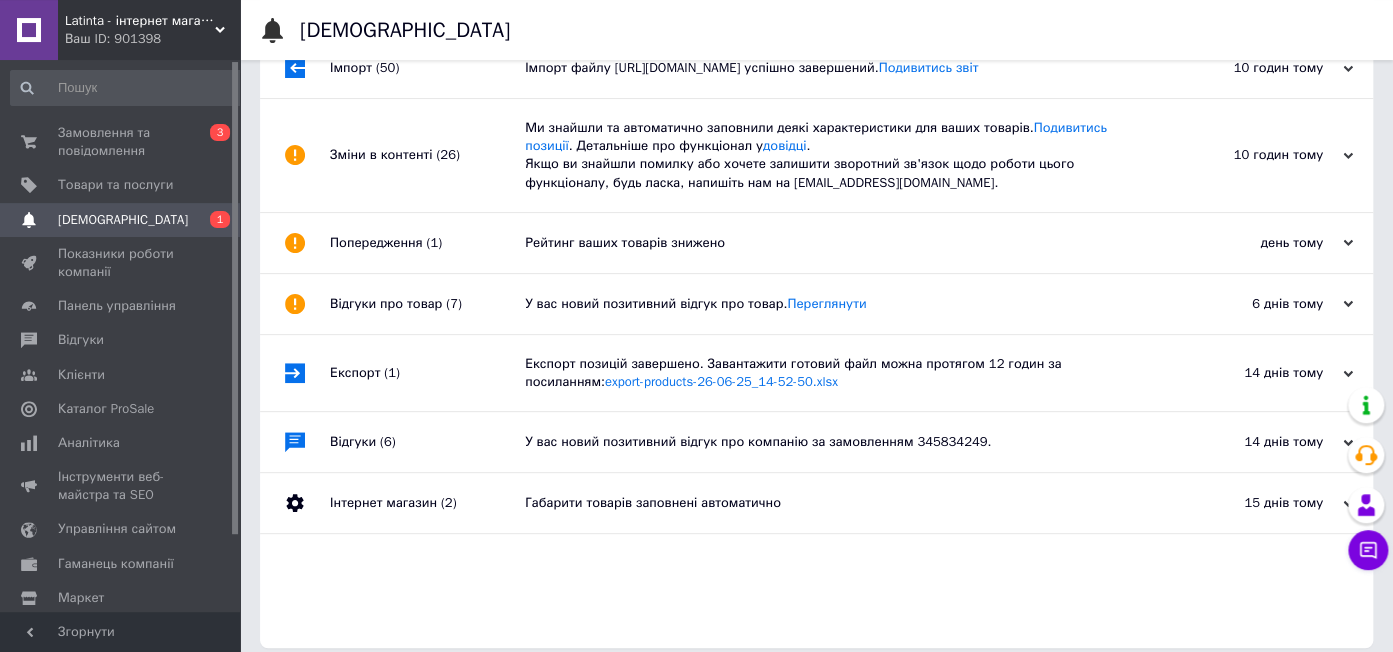scroll, scrollTop: 138, scrollLeft: 0, axis: vertical 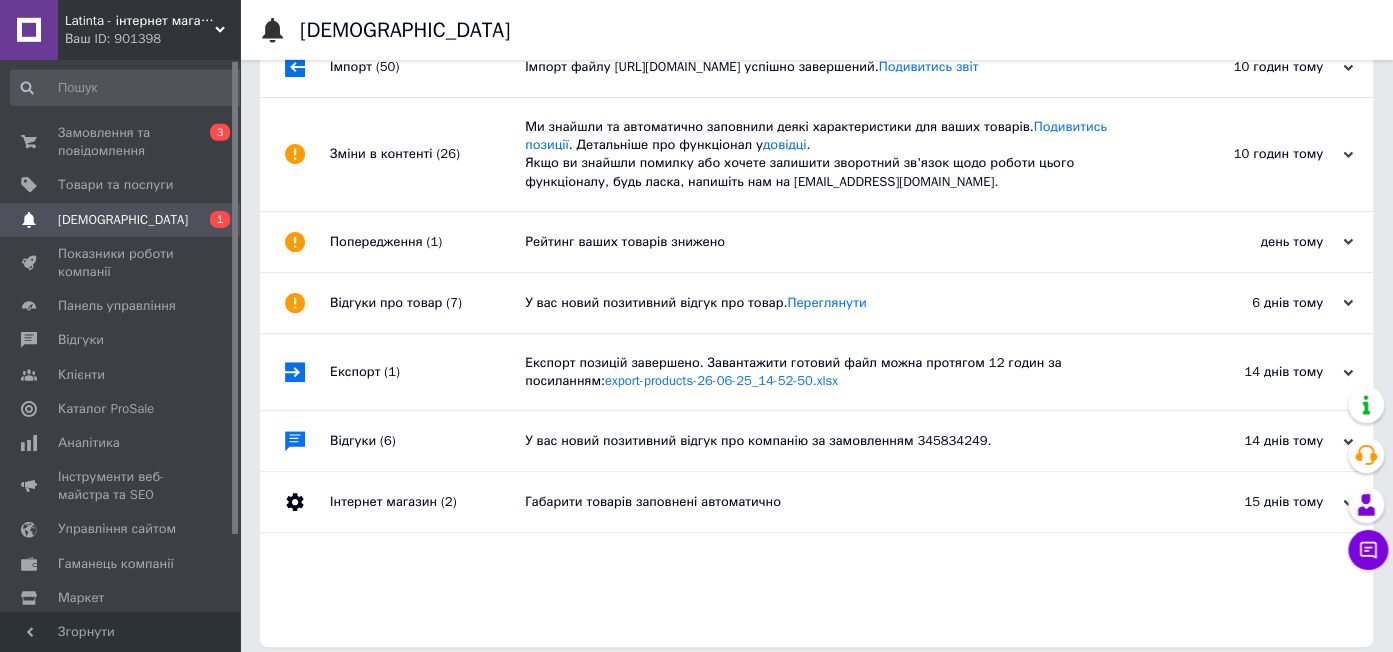 click on "Рейтинг ваших товарів знижено" at bounding box center (839, 242) 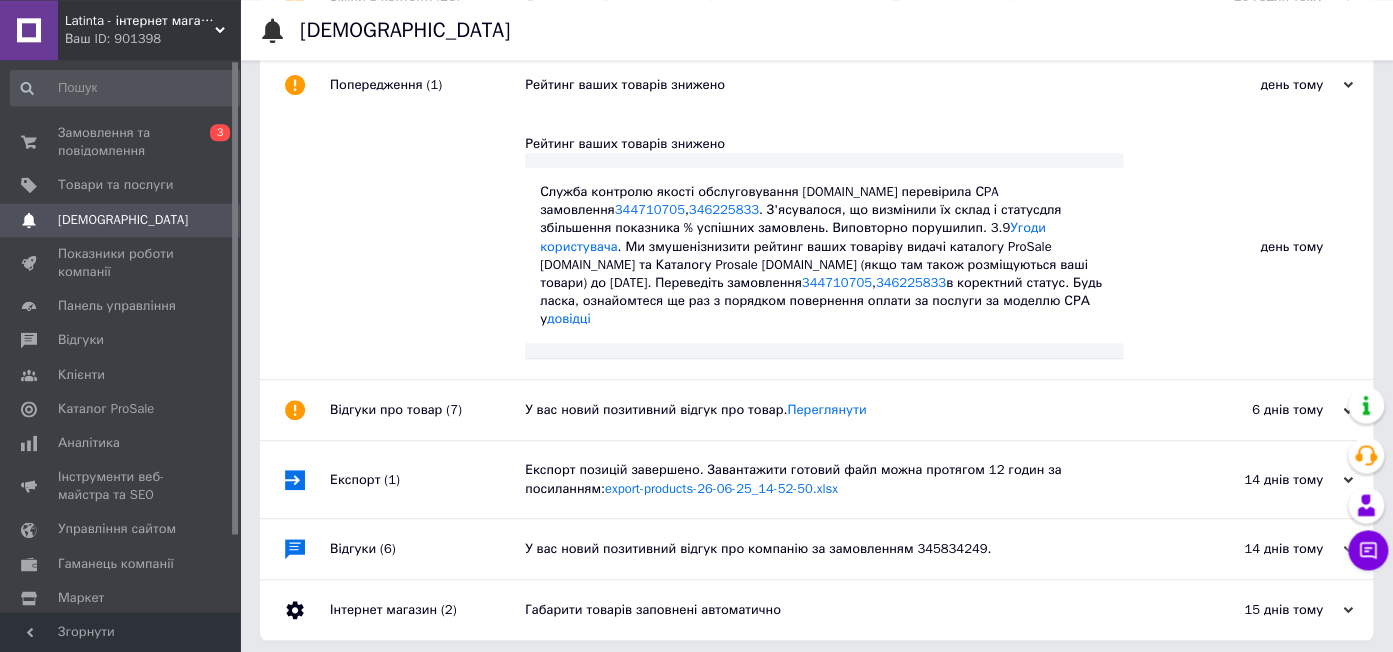 scroll, scrollTop: 296, scrollLeft: 0, axis: vertical 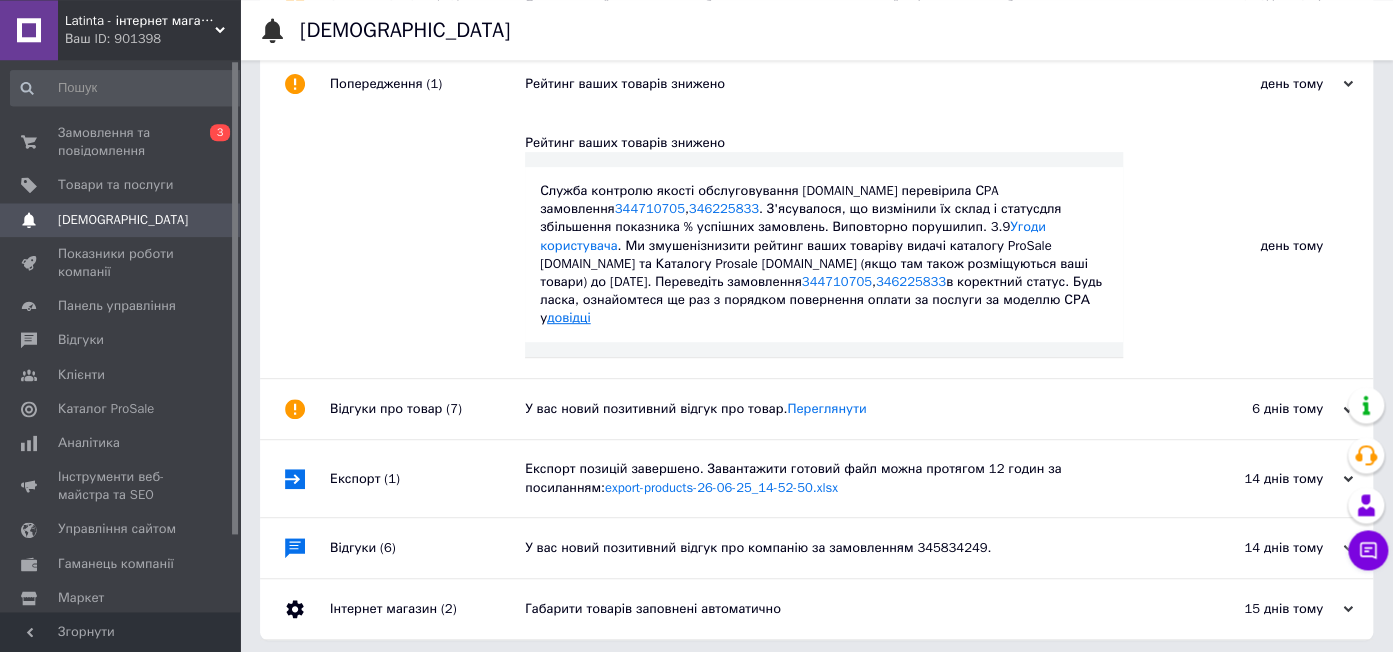click on "довідці" at bounding box center [568, 317] 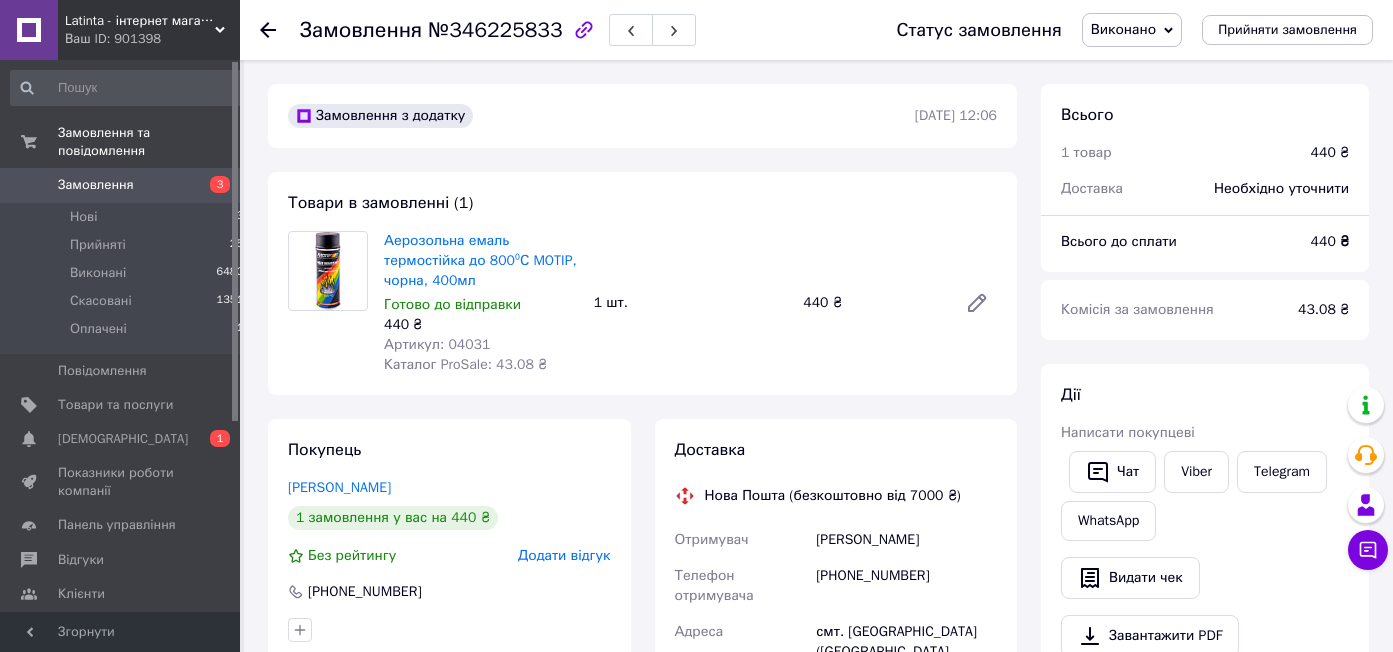 scroll, scrollTop: 885, scrollLeft: 0, axis: vertical 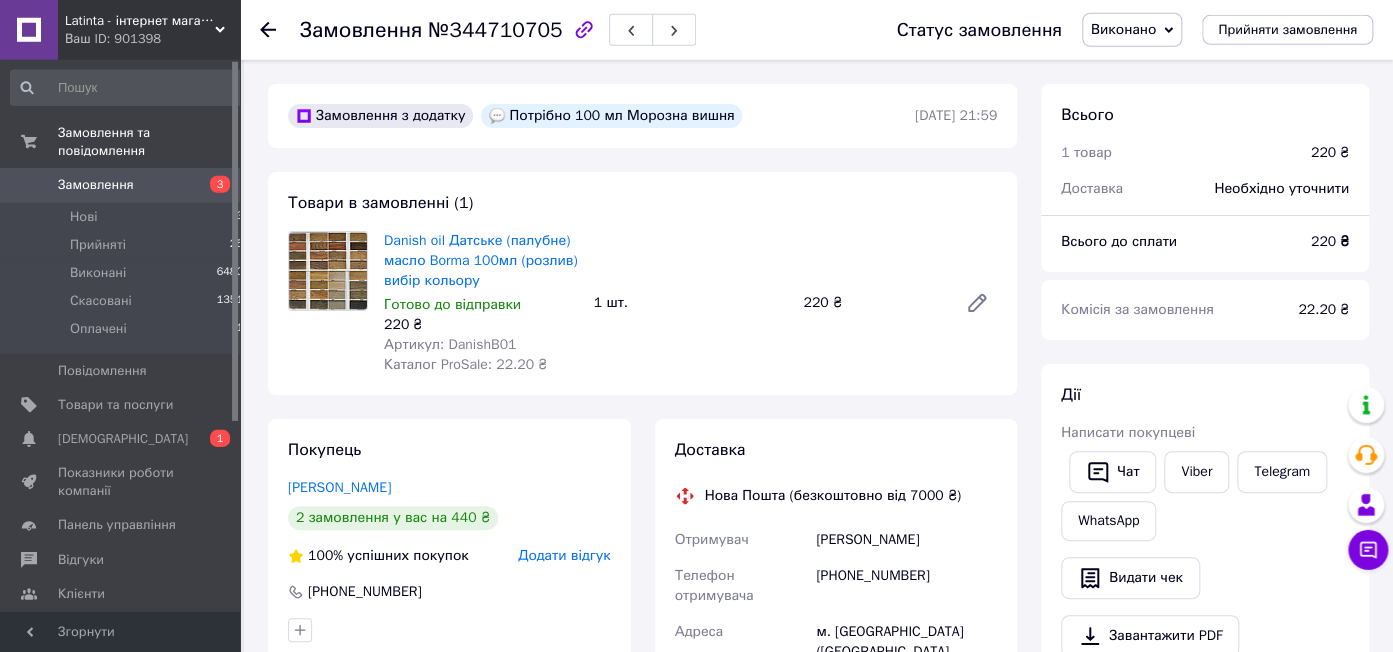 click on "Latinta - інтернет магазин фарб та декору" at bounding box center (140, 21) 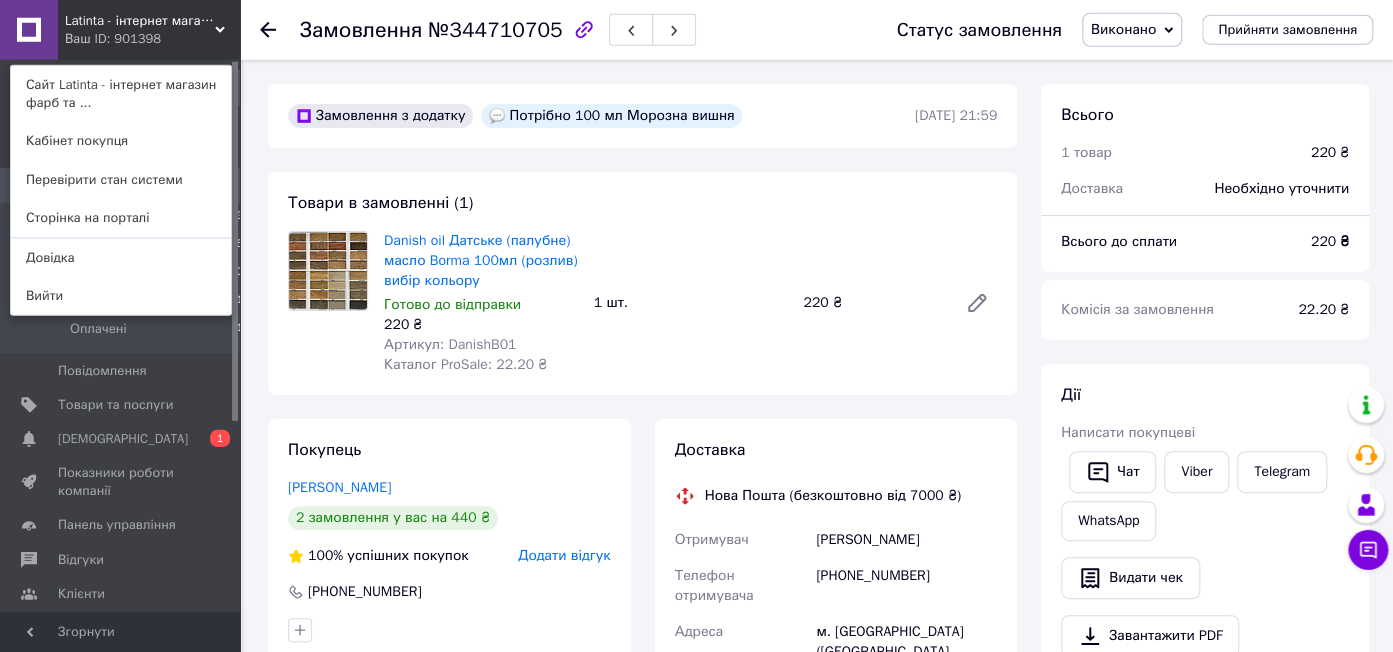 click on "Latinta - інтернет магазин фарб та декору" at bounding box center [140, 21] 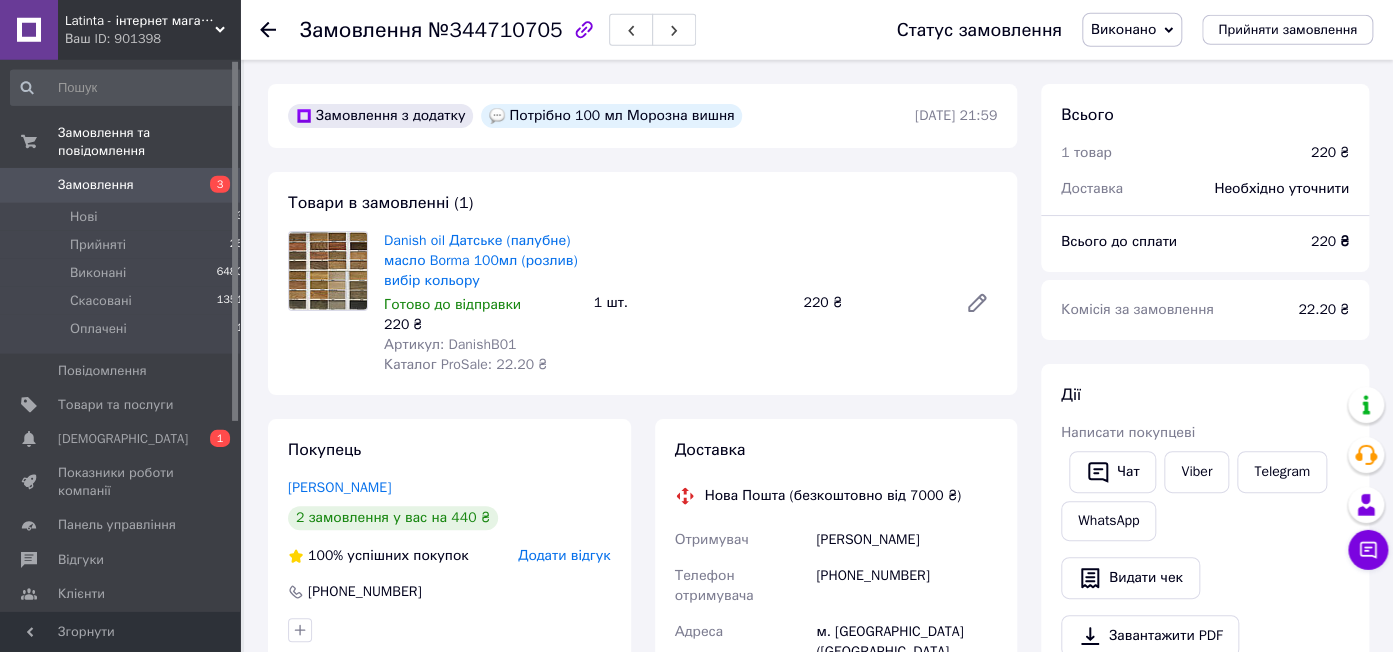 click on "Latinta - інтернет магазин фарб та декору" at bounding box center [140, 21] 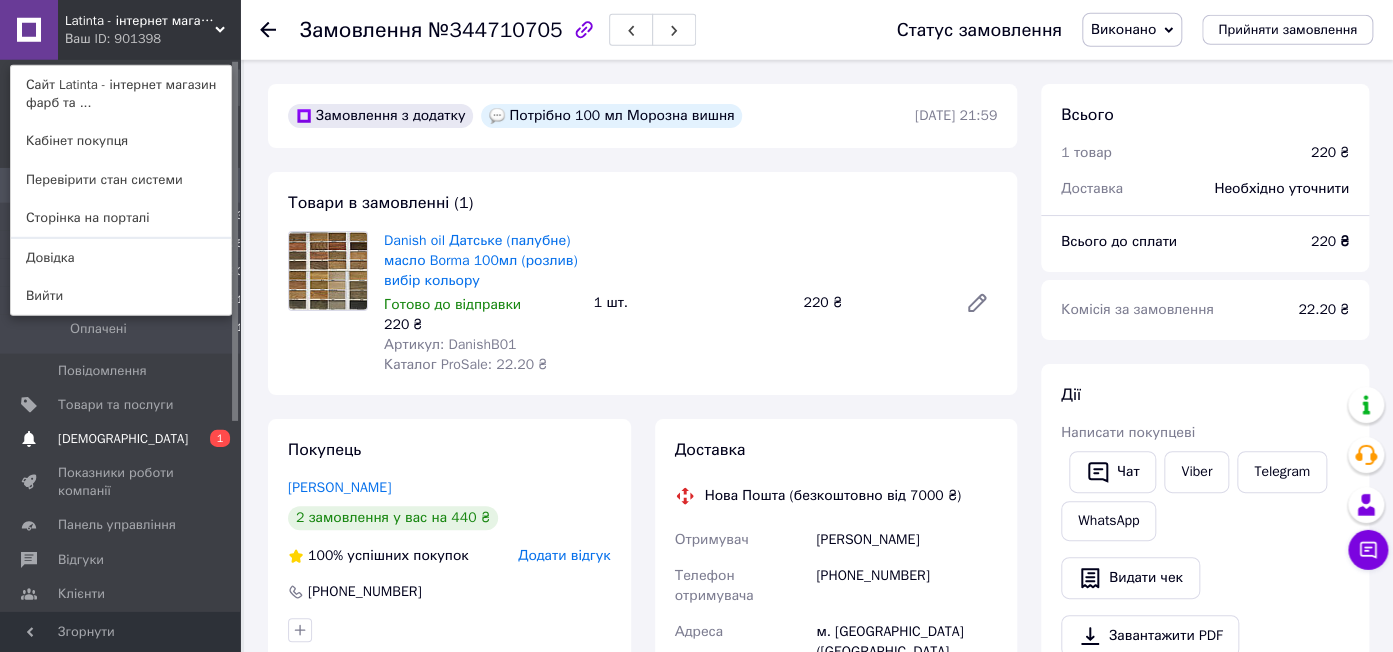 click on "[DEMOGRAPHIC_DATA]" at bounding box center [123, 439] 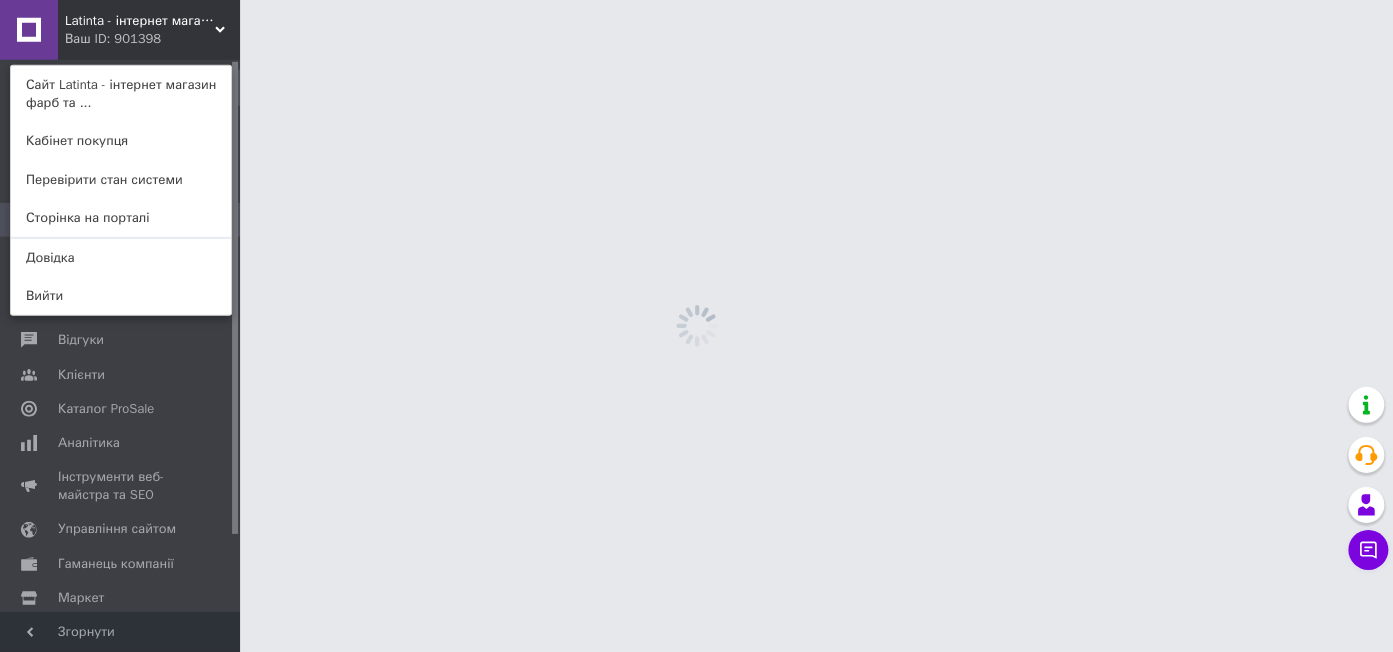 scroll, scrollTop: 0, scrollLeft: 0, axis: both 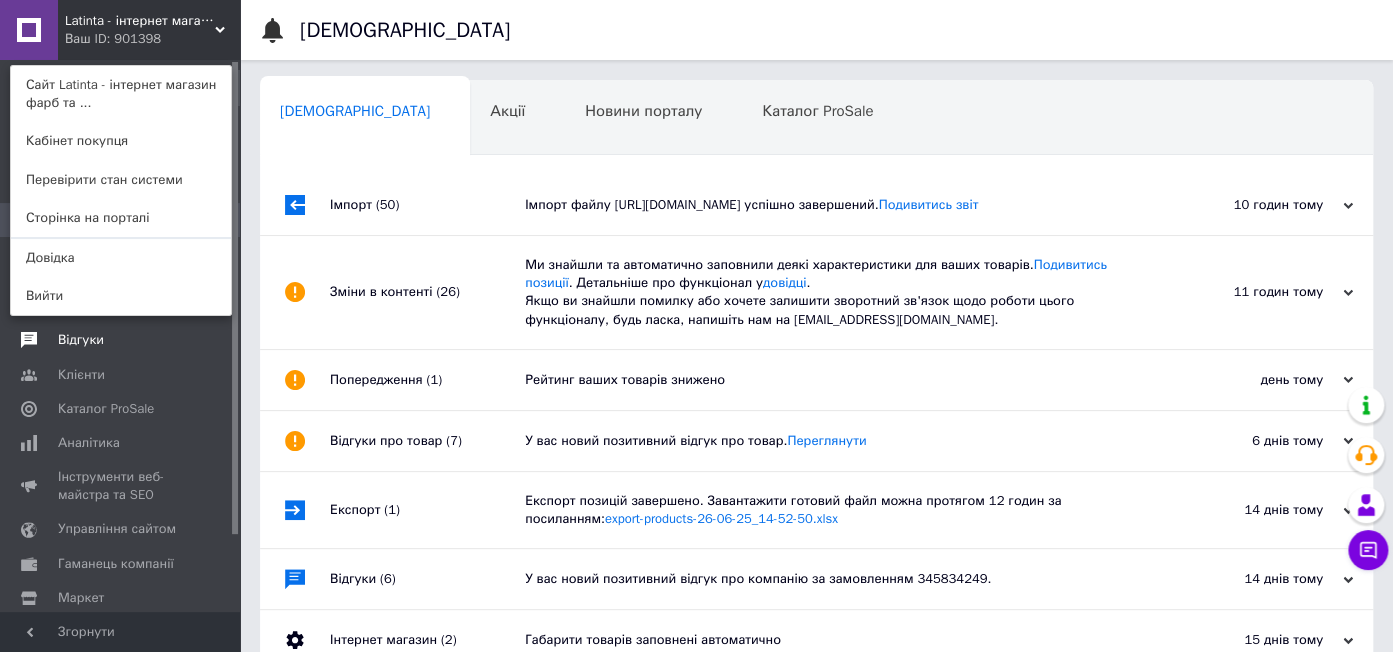 click at bounding box center (212, 340) 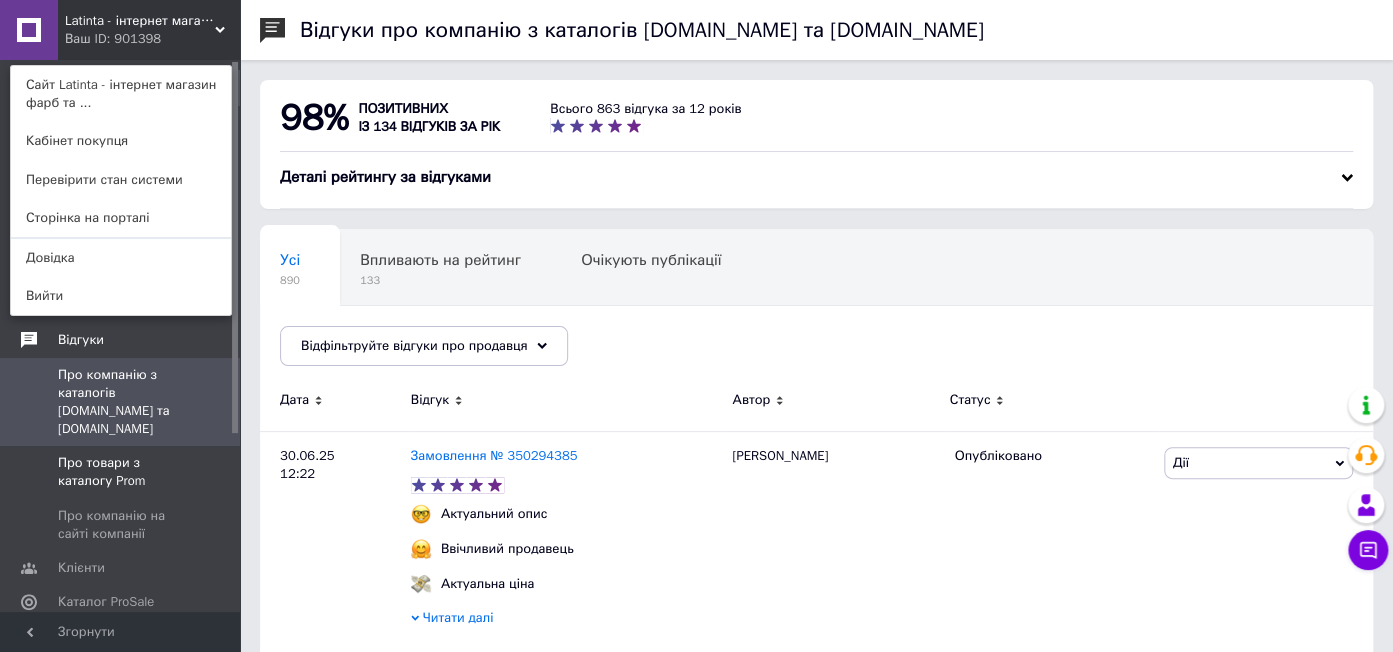 click on "Про товари з каталогу Prom" at bounding box center (121, 472) 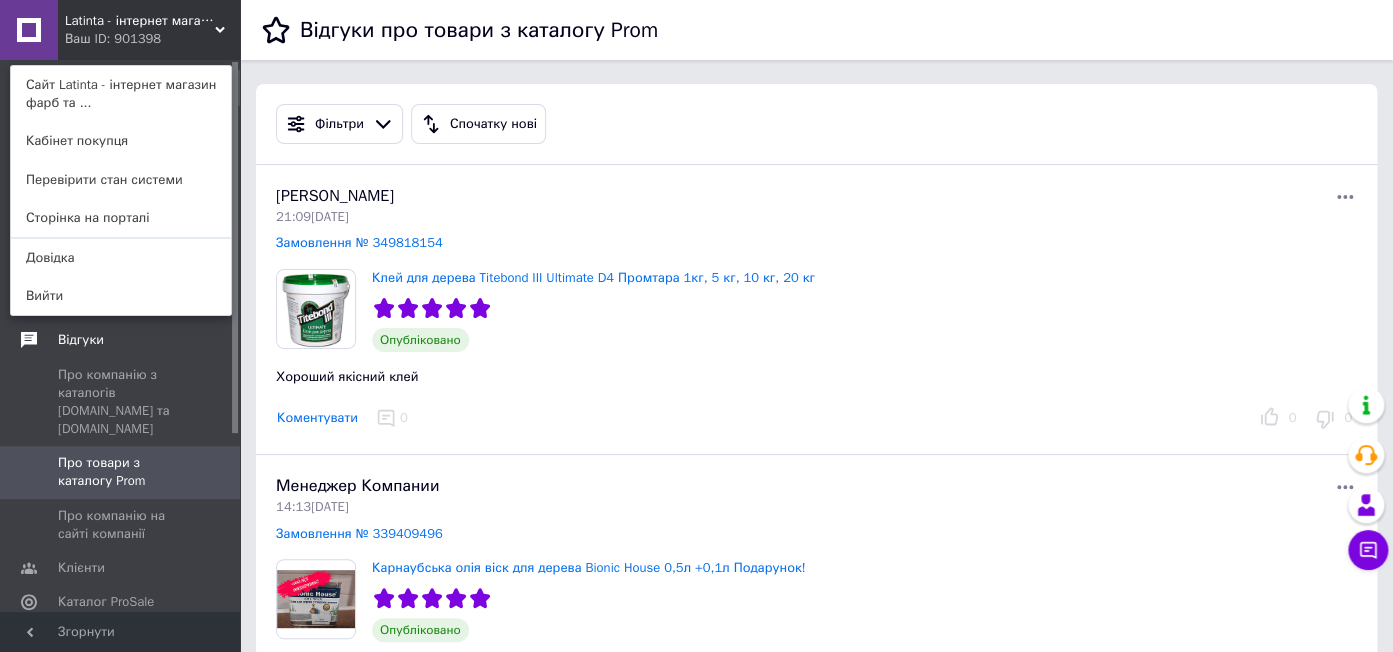 click on "Latinta - інтернет магазин фарб та декору Ваш ID: 901398 Сайт Latinta - інтернет магазин фарб та ... Кабінет покупця Перевірити стан системи Сторінка на порталі Довідка Вийти" at bounding box center (120, 30) 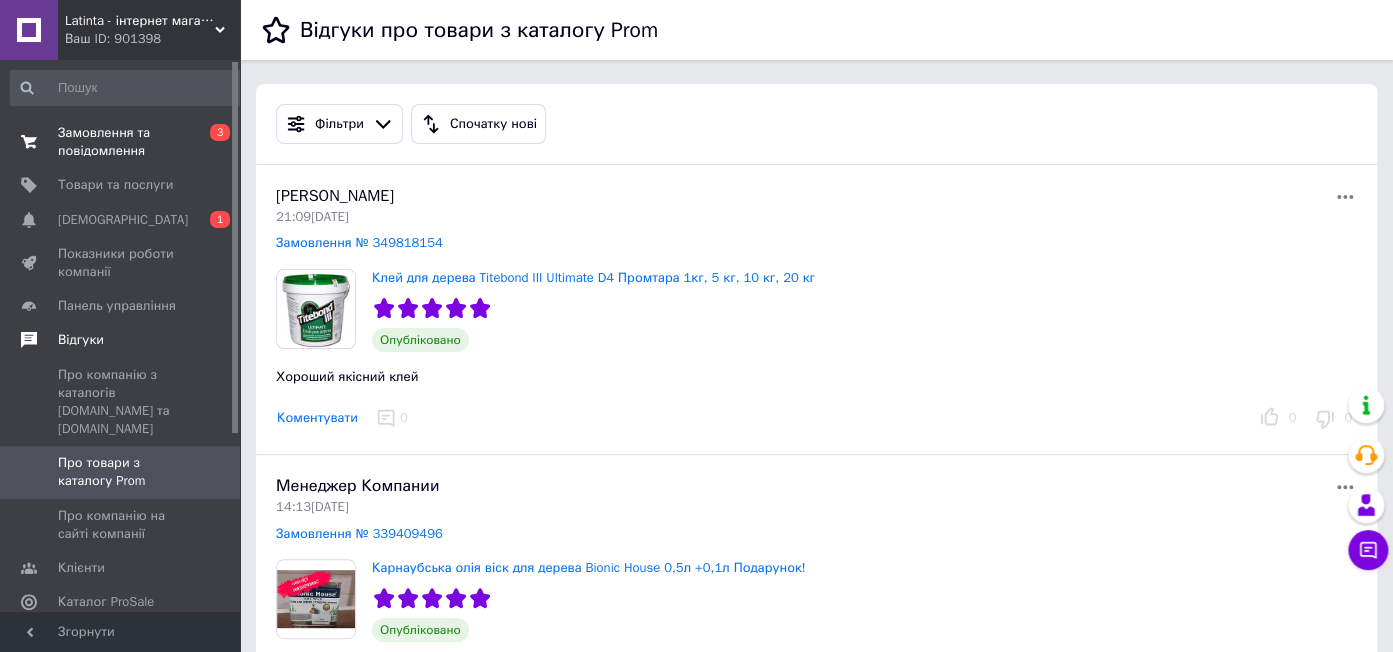 click on "Замовлення та повідомлення" at bounding box center (121, 142) 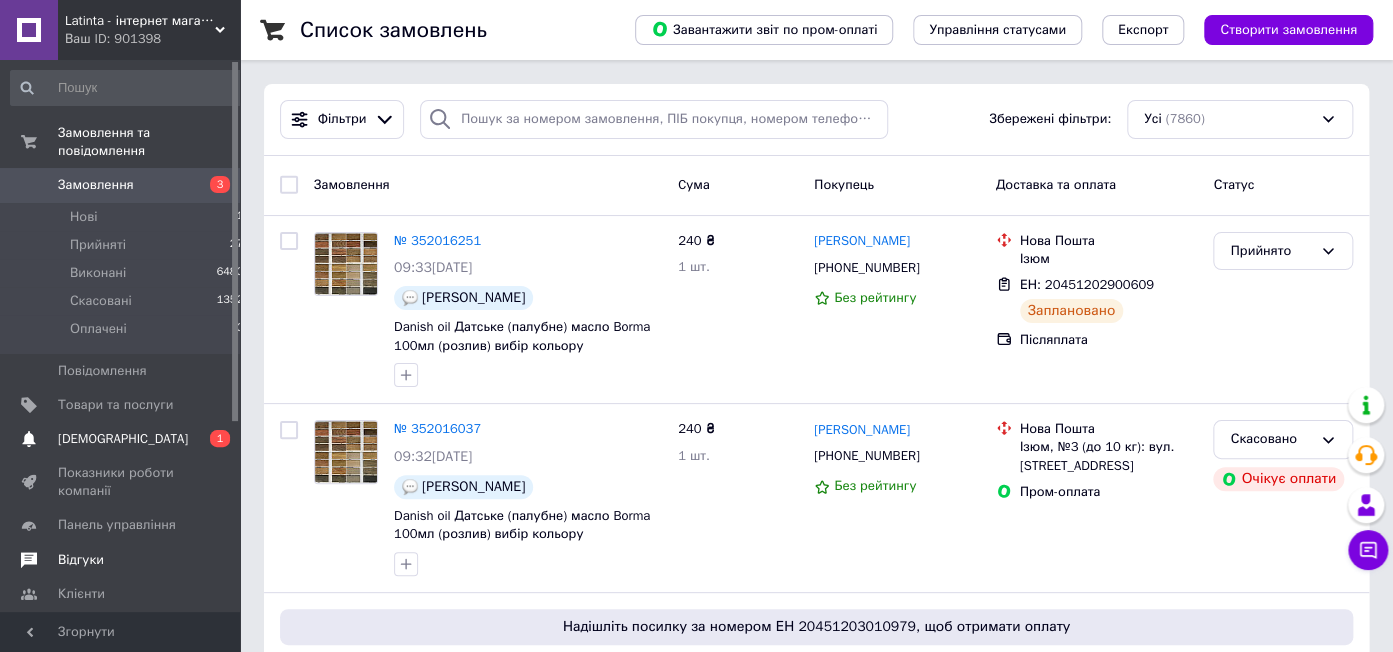 click on "[DEMOGRAPHIC_DATA]" at bounding box center (123, 439) 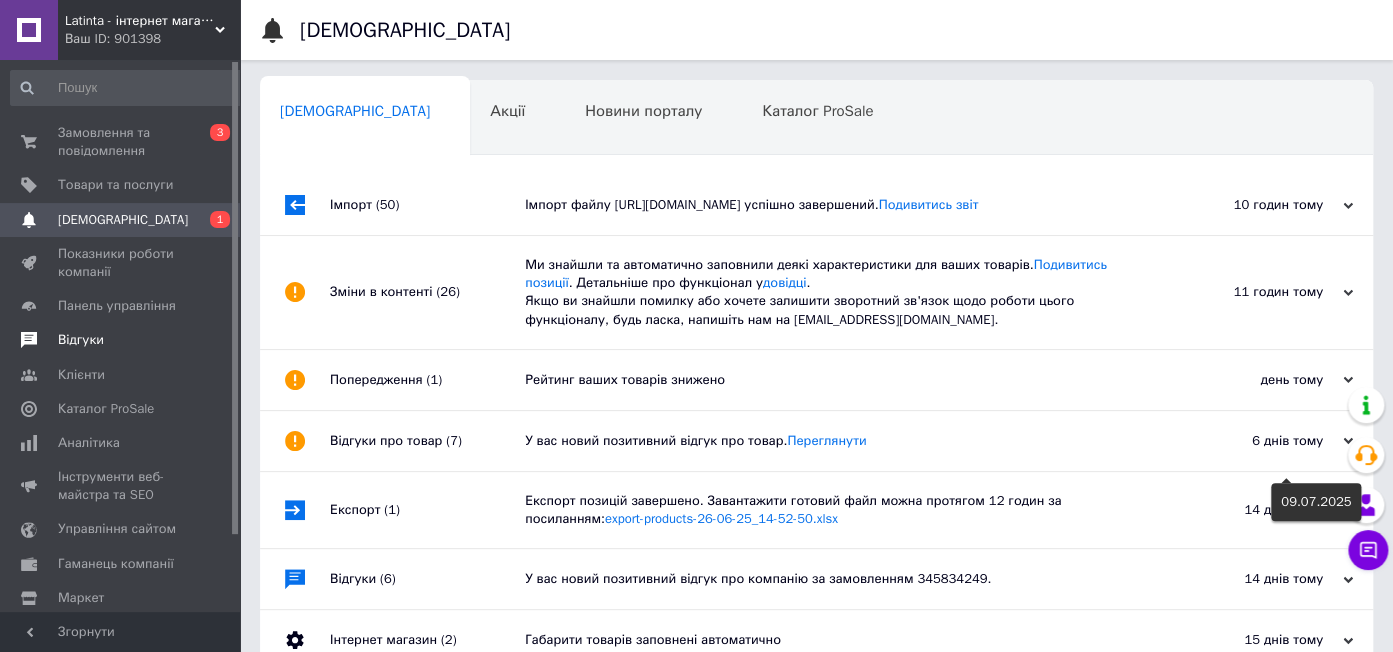 click on "день тому" at bounding box center [1253, 380] 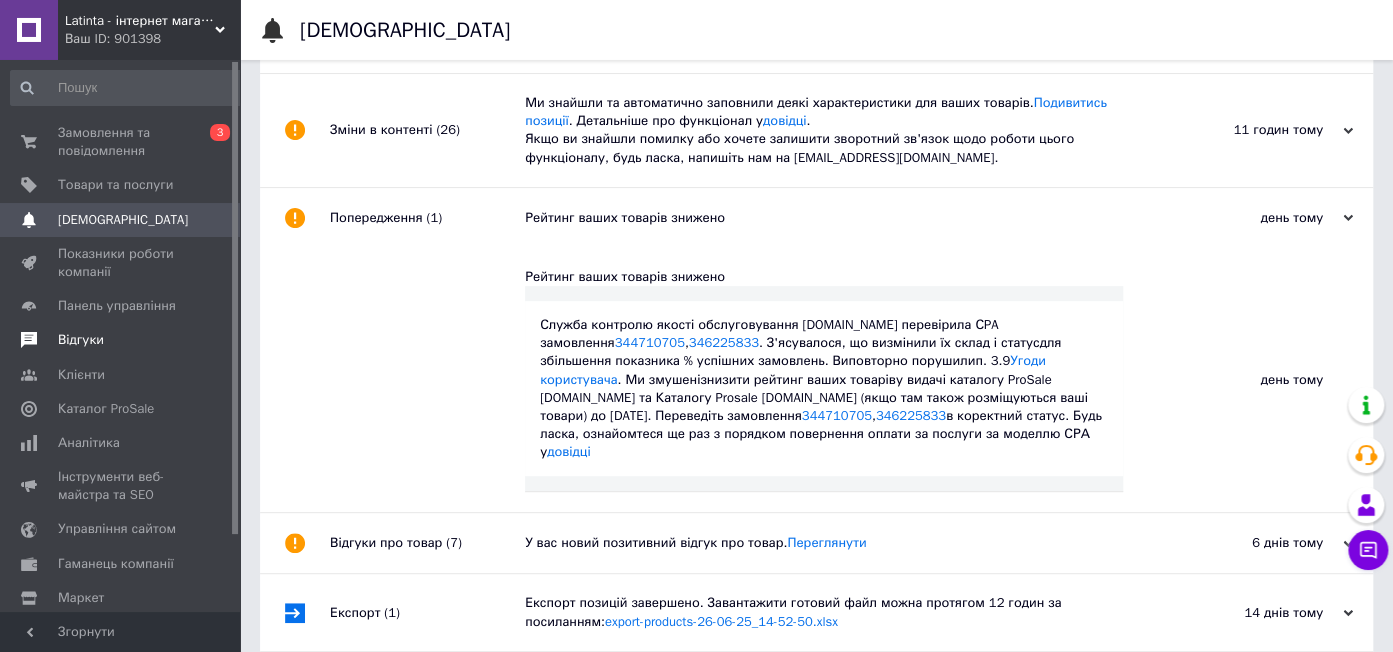 scroll, scrollTop: 230, scrollLeft: 0, axis: vertical 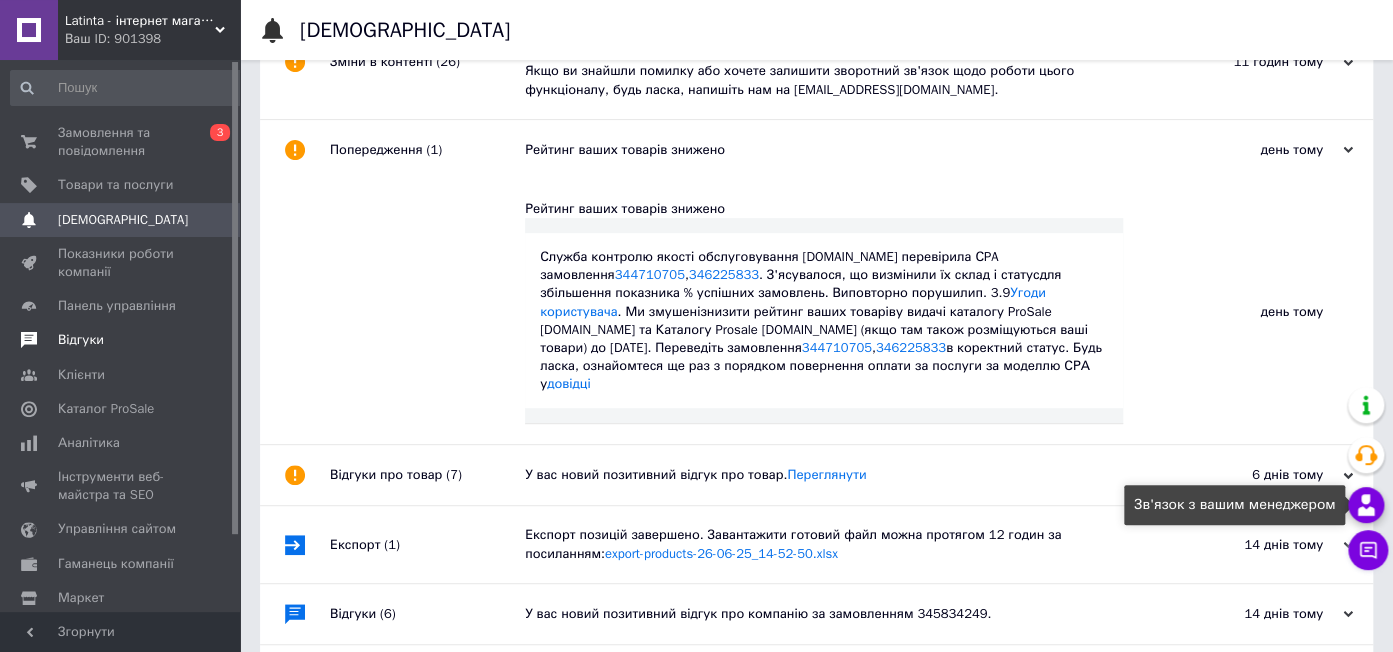 click at bounding box center [1366, 505] 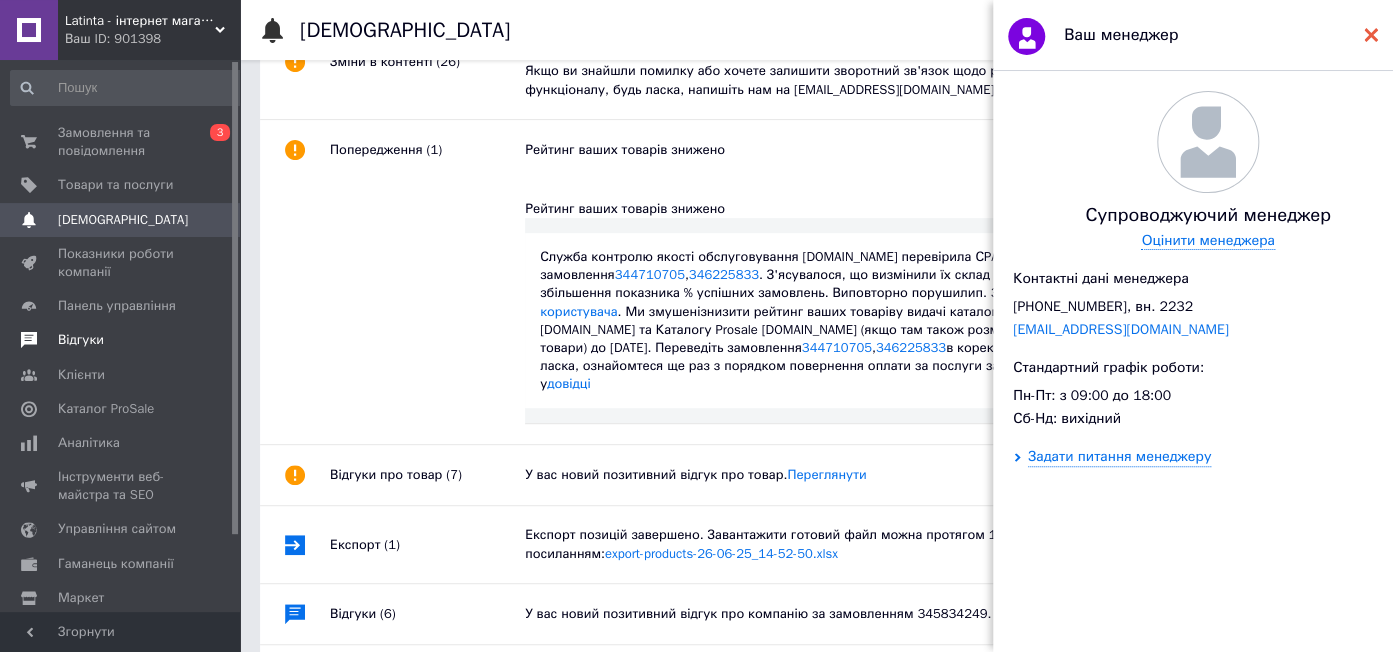 click at bounding box center [1371, 35] 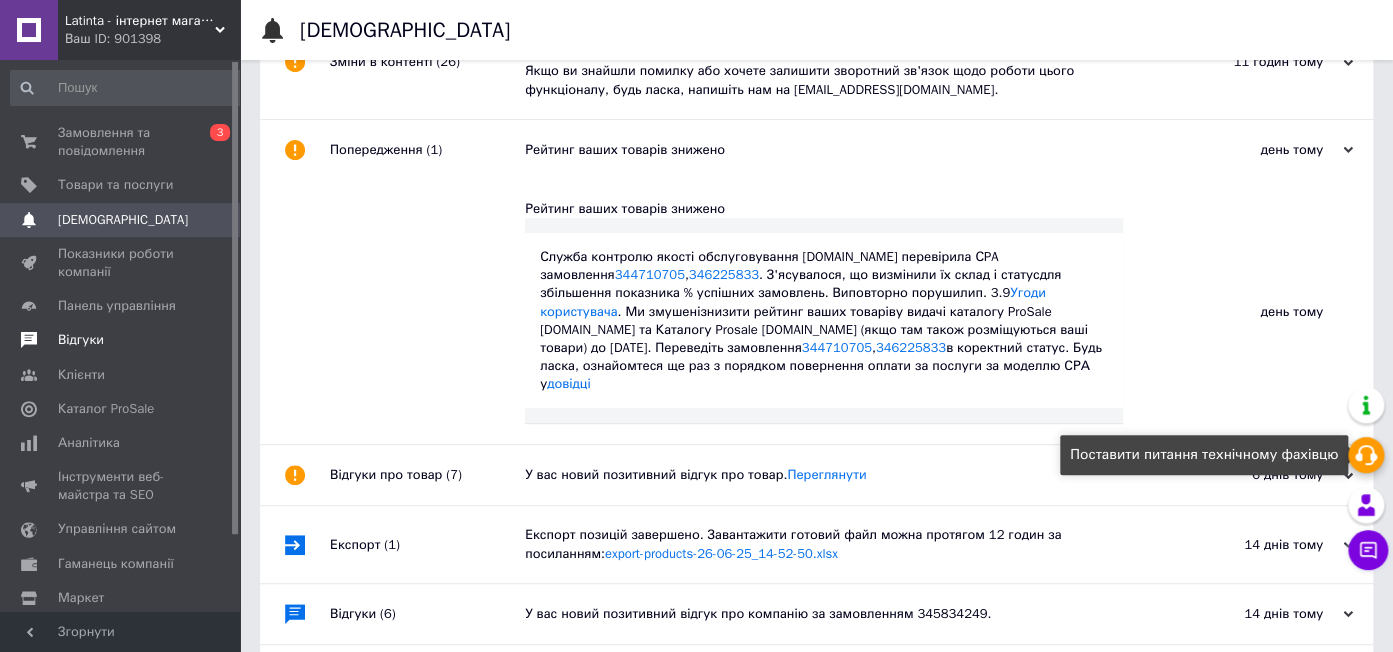click 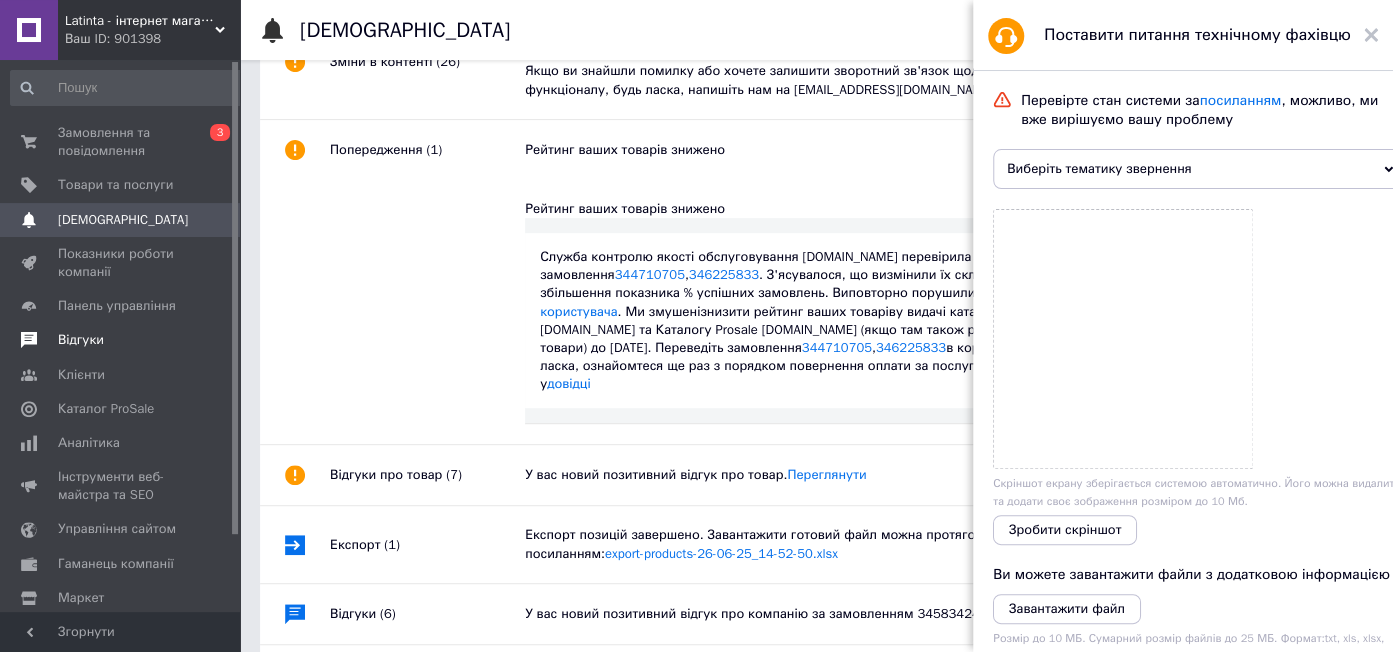 click on "Виберіть тематику звернення" at bounding box center (1198, 169) 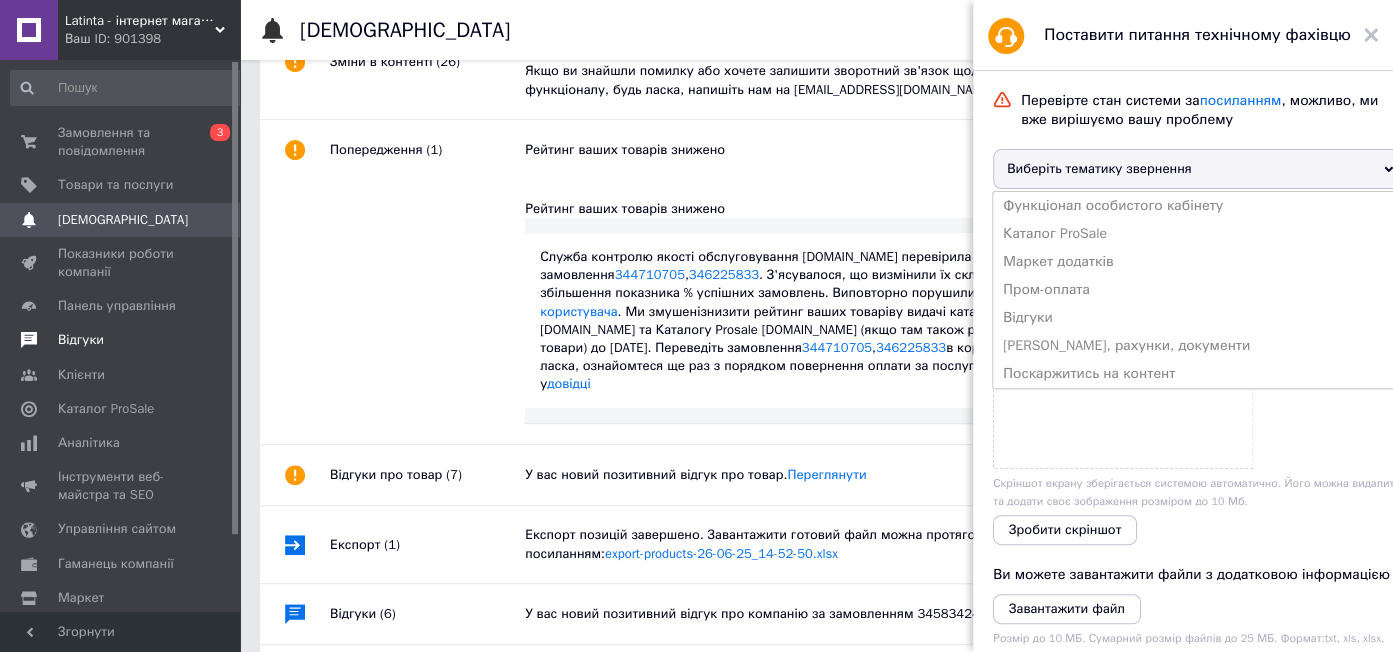 click at bounding box center (427, 312) 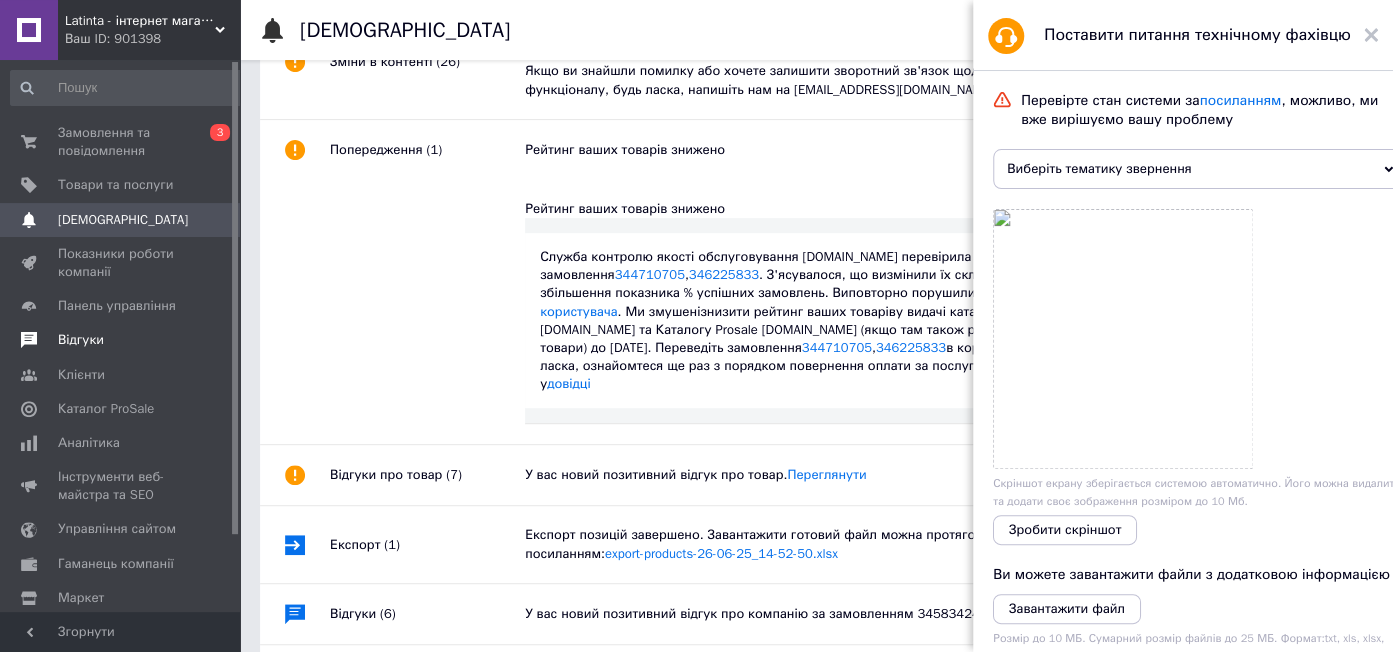 click at bounding box center [427, 312] 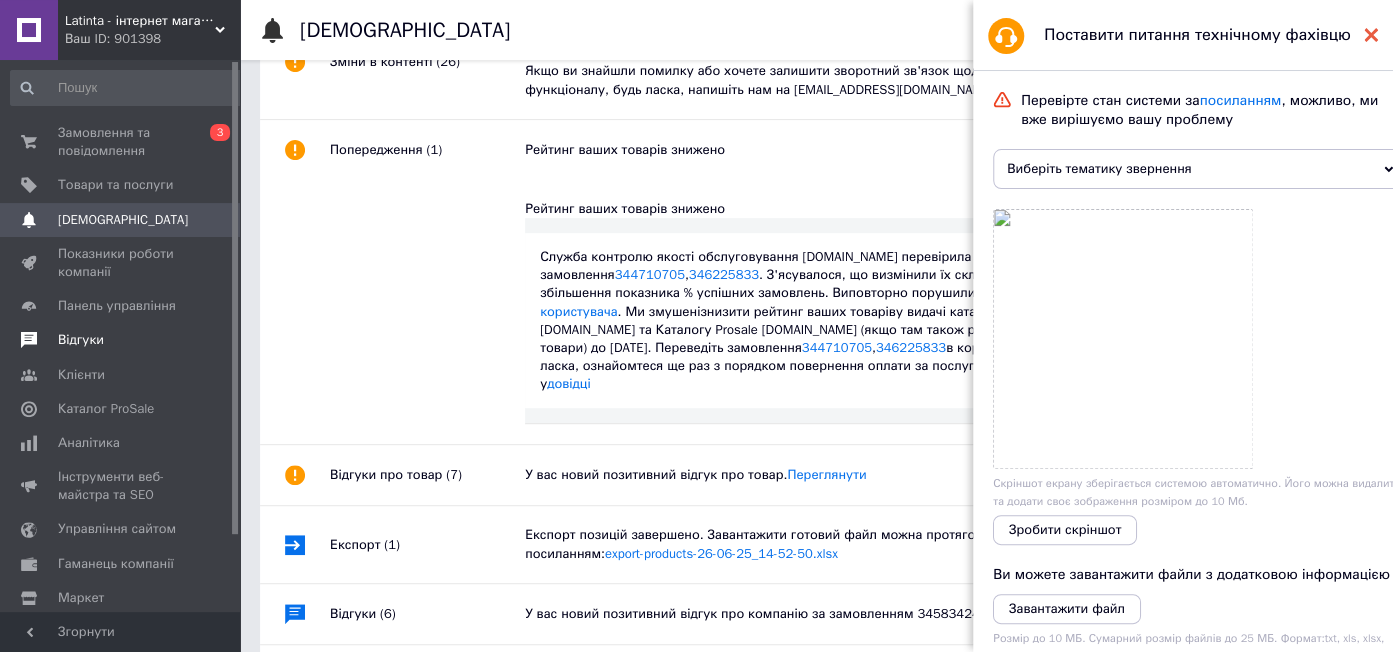 click 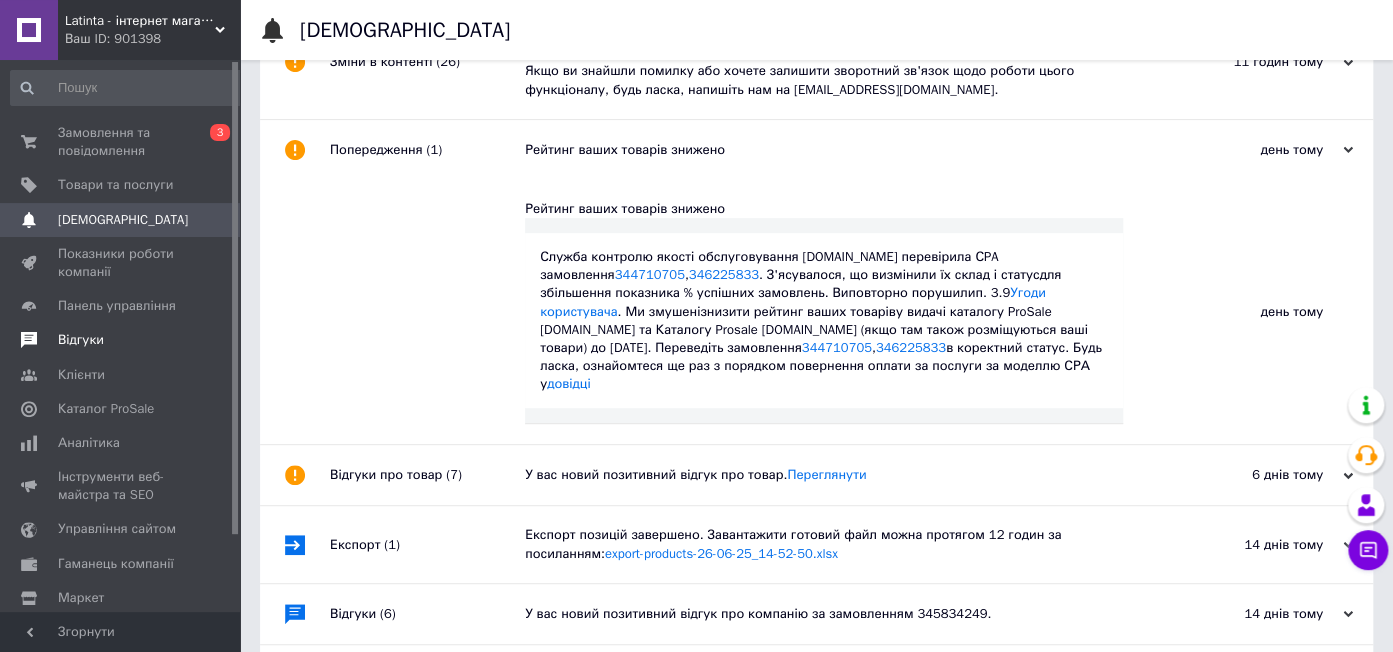click at bounding box center (427, 312) 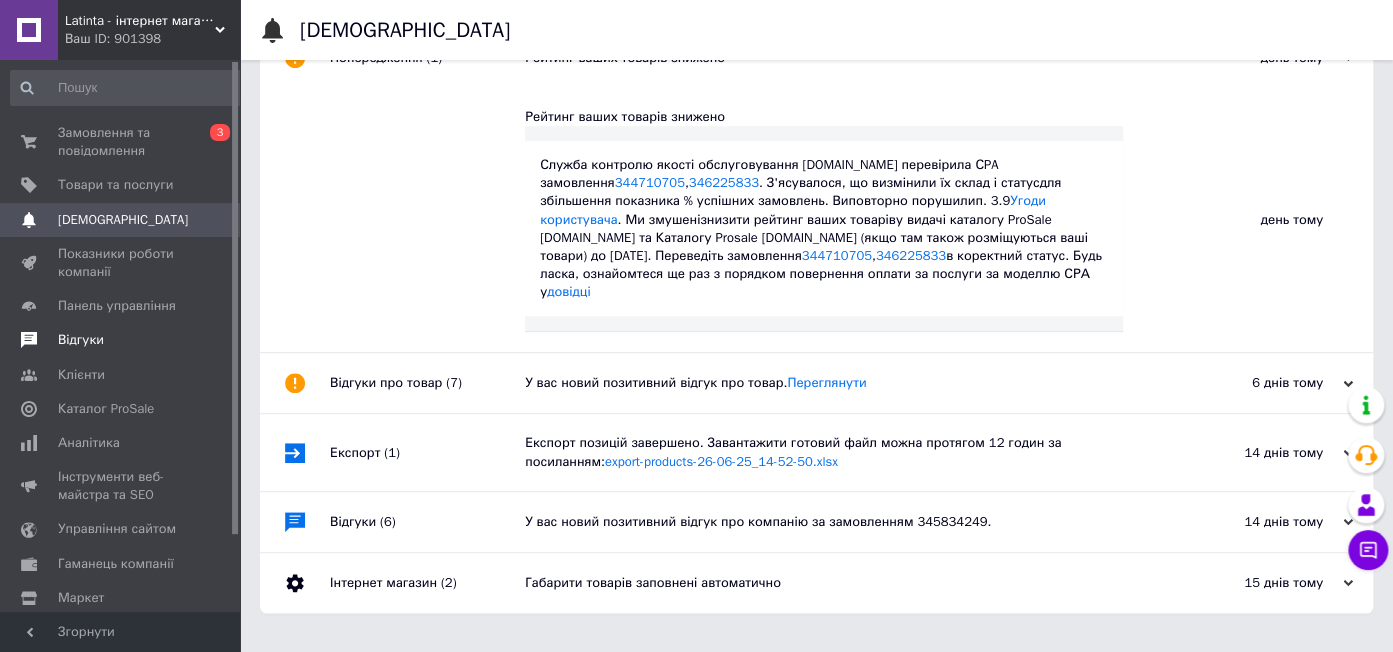 scroll, scrollTop: 275, scrollLeft: 0, axis: vertical 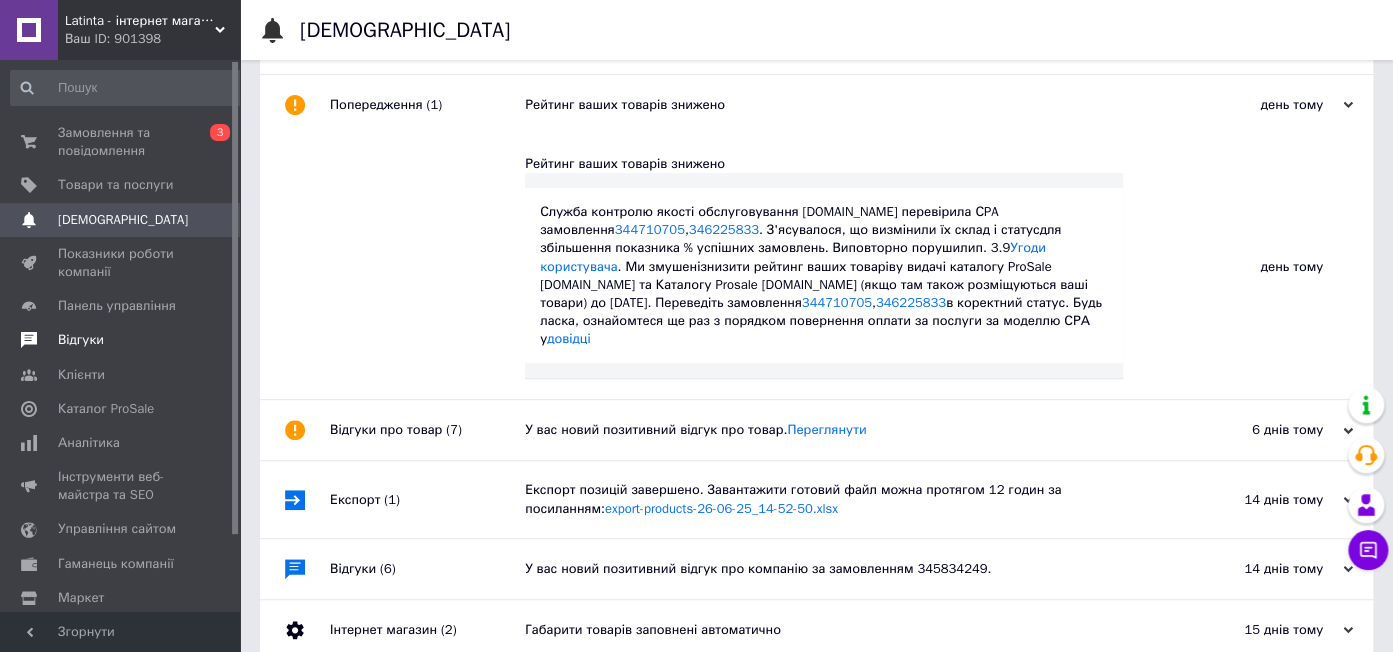click at bounding box center (427, 267) 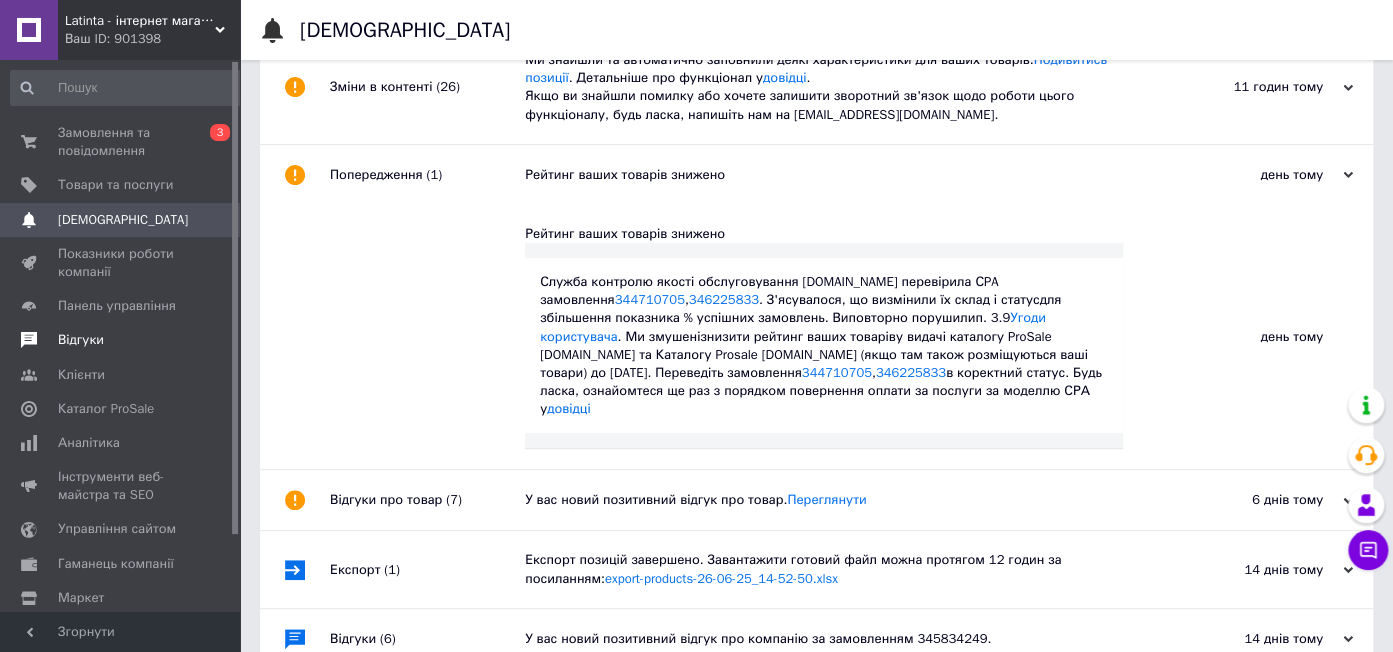 scroll, scrollTop: 225, scrollLeft: 0, axis: vertical 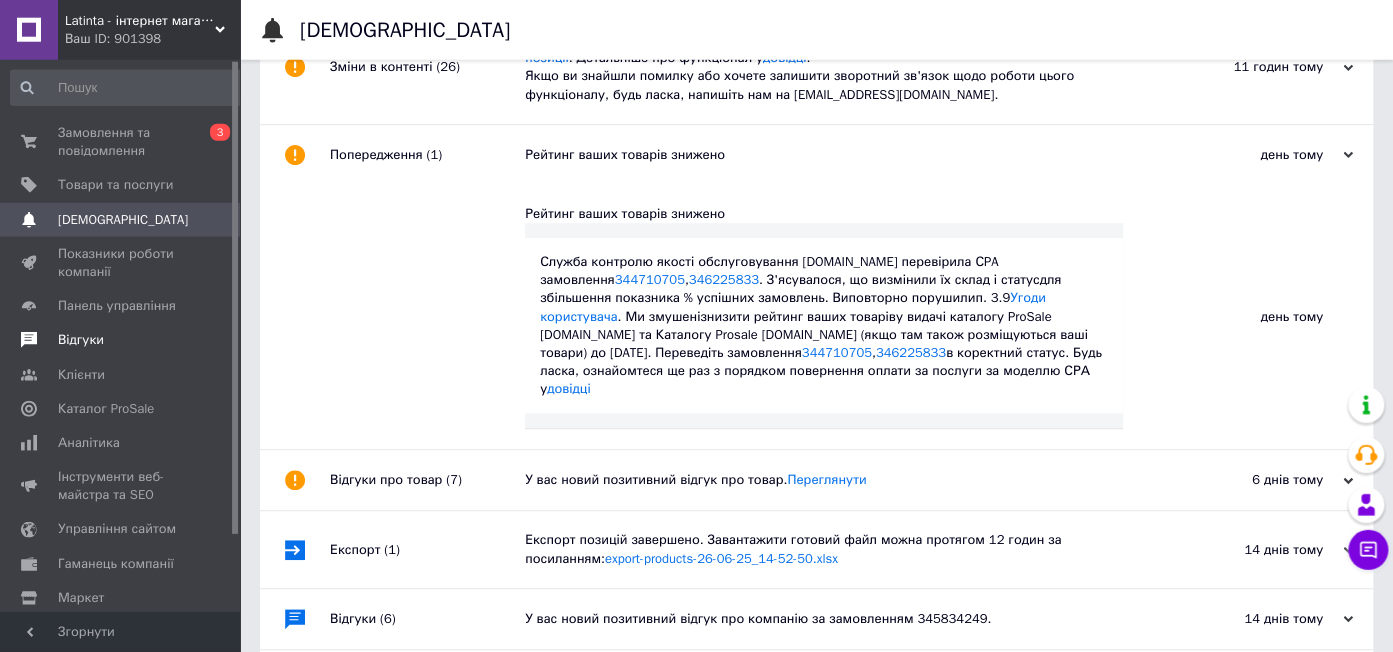 click at bounding box center (427, 317) 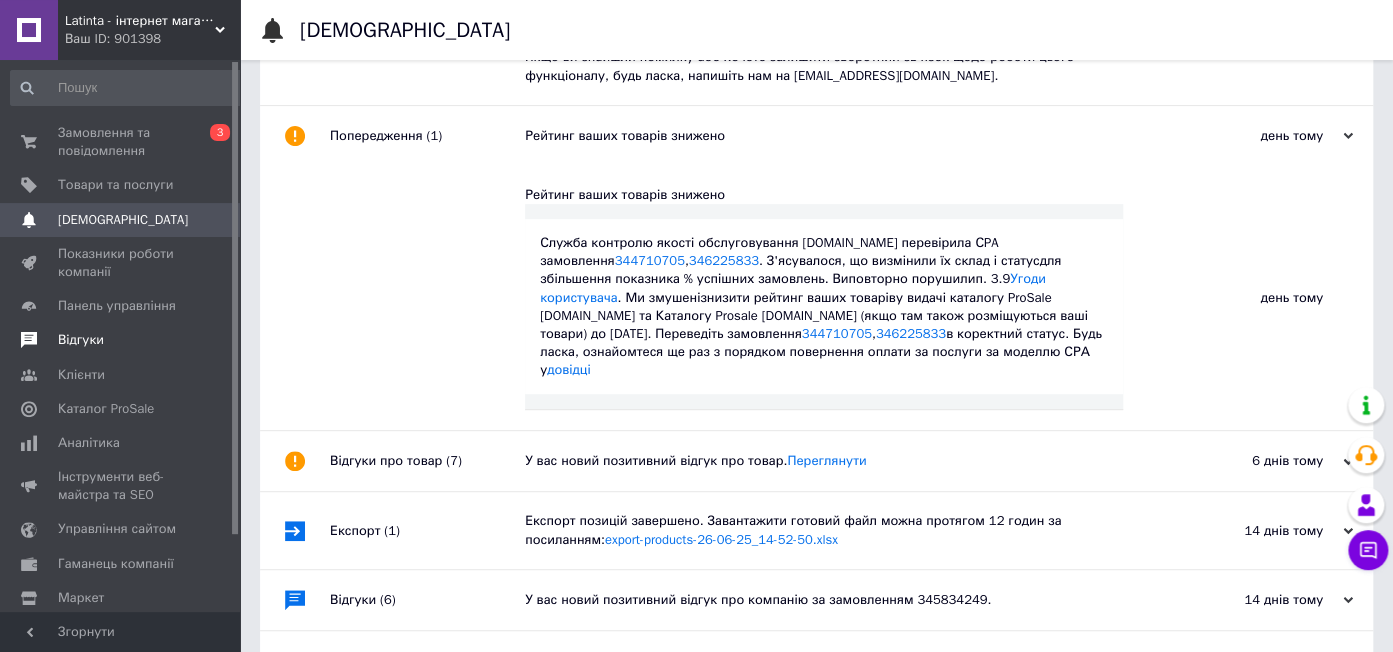scroll, scrollTop: 245, scrollLeft: 0, axis: vertical 